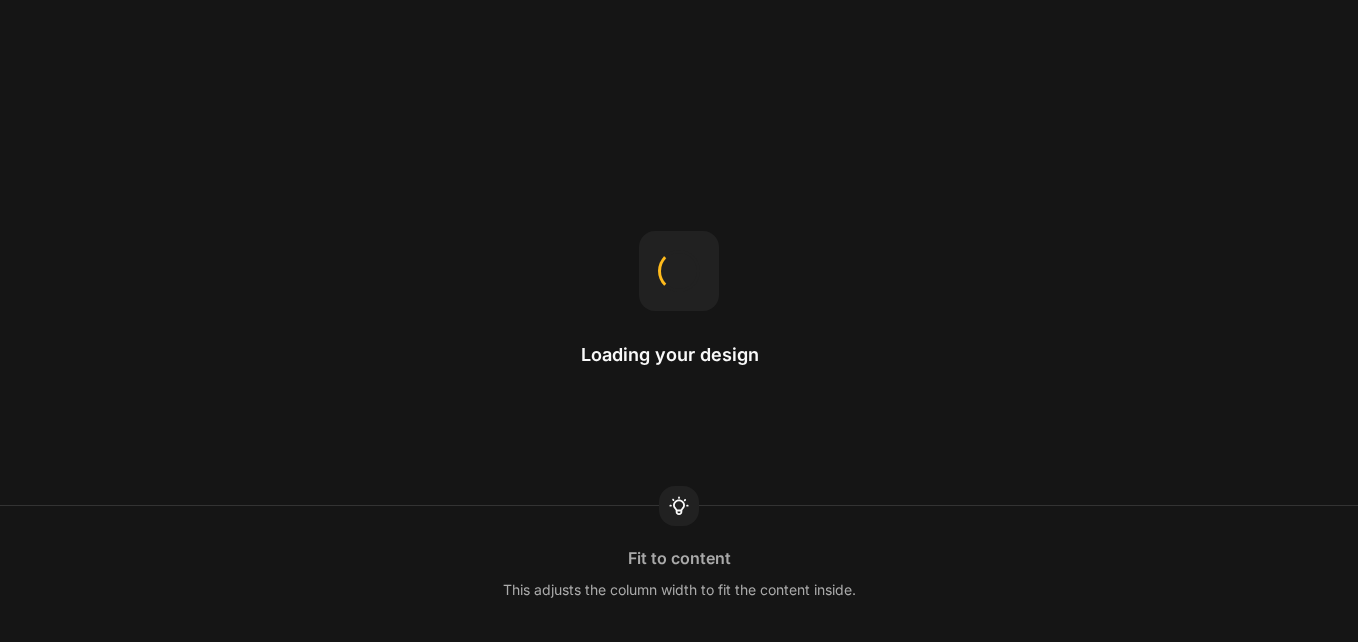 scroll, scrollTop: 0, scrollLeft: 0, axis: both 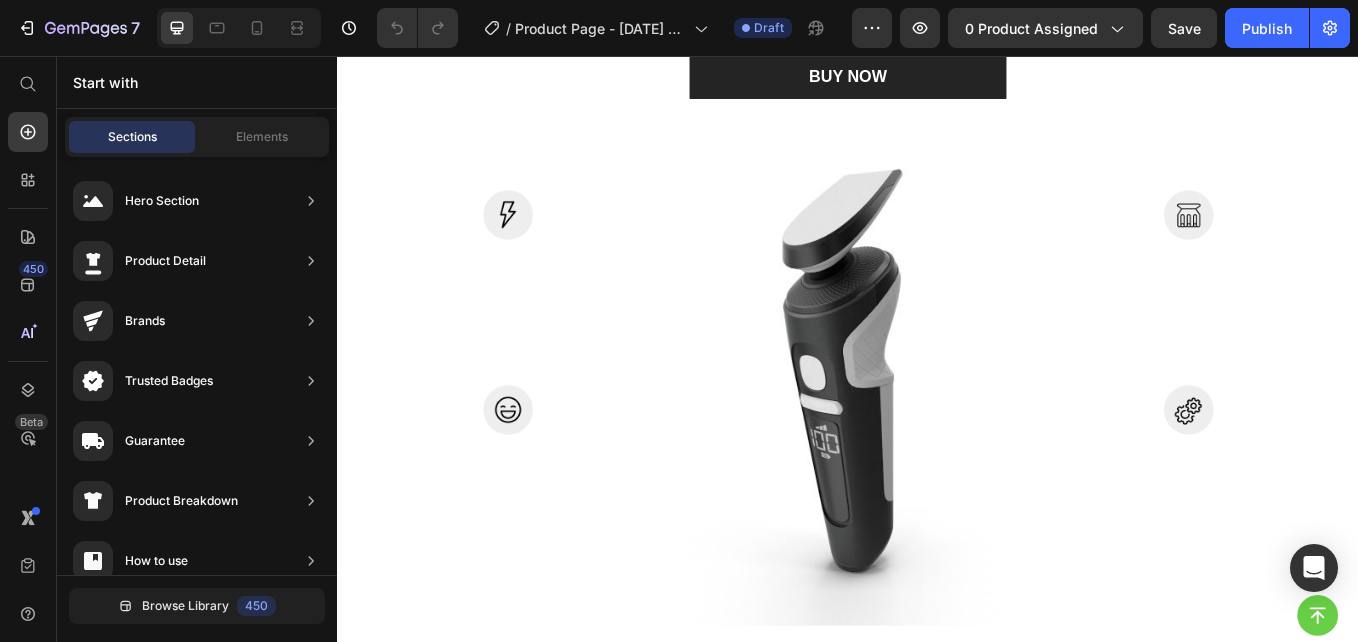 click on "Goodbye Back & [MEDICAL_DATA]—For Good" at bounding box center [1241, -441] 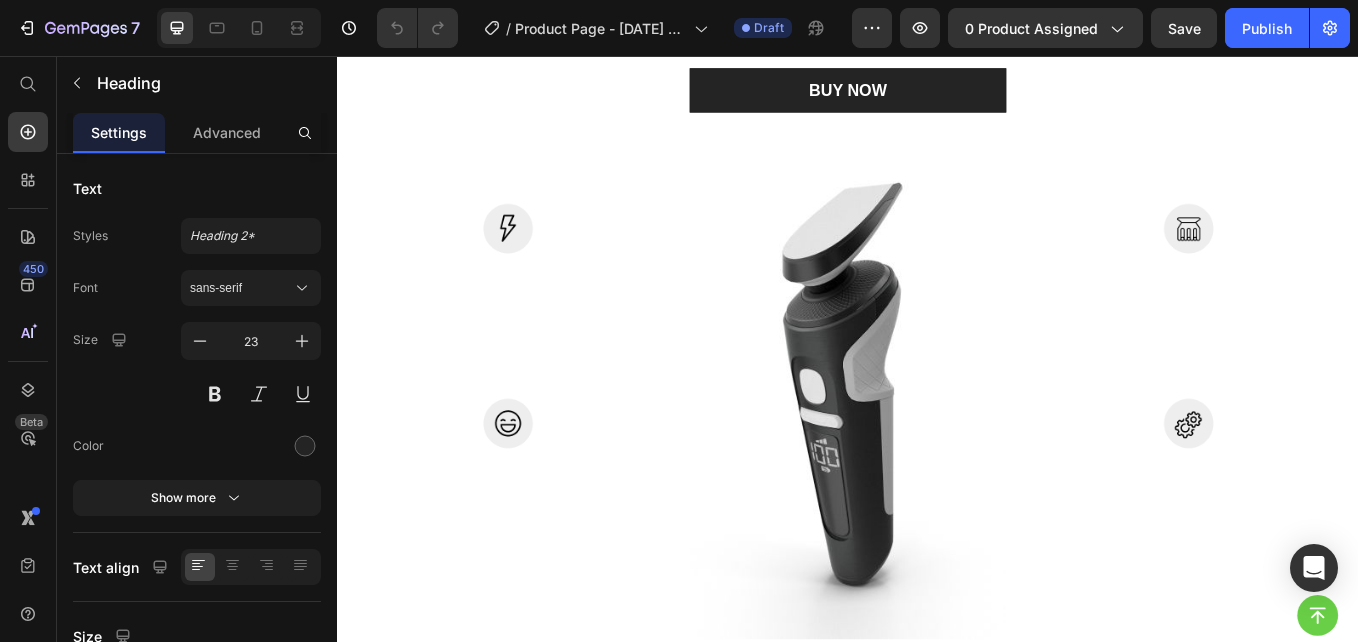 scroll, scrollTop: 2065, scrollLeft: 0, axis: vertical 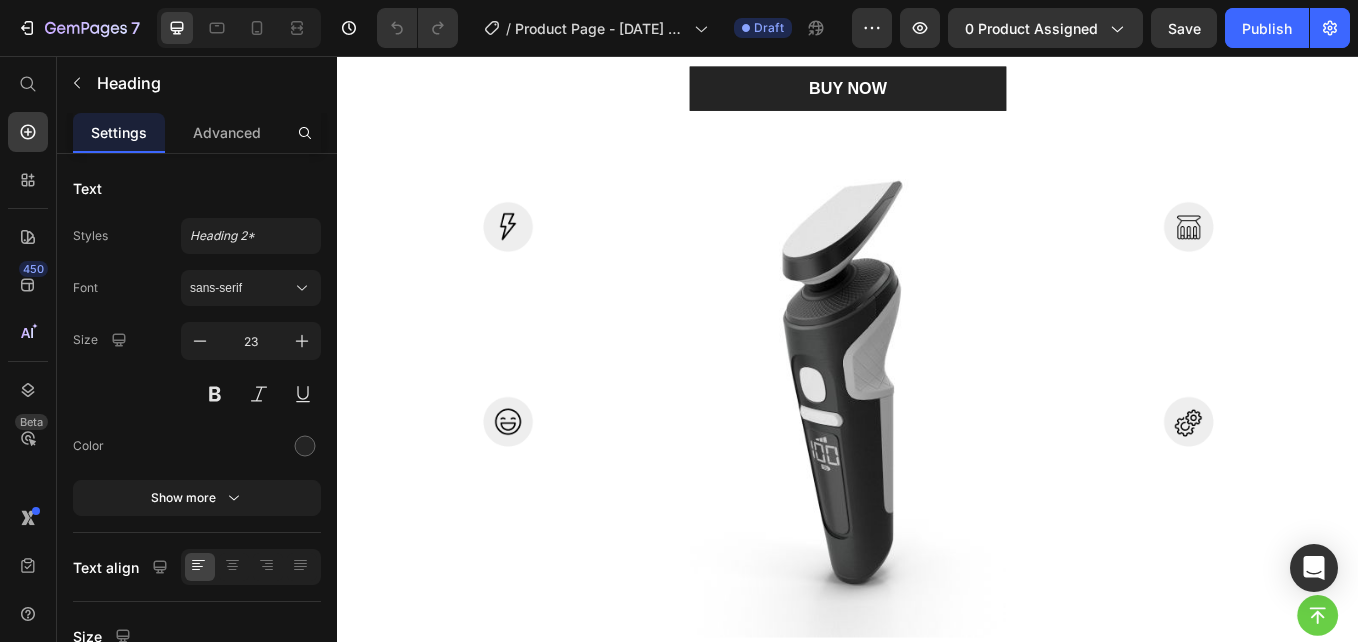 drag, startPoint x: 1234, startPoint y: 385, endPoint x: 1256, endPoint y: 394, distance: 23.769728 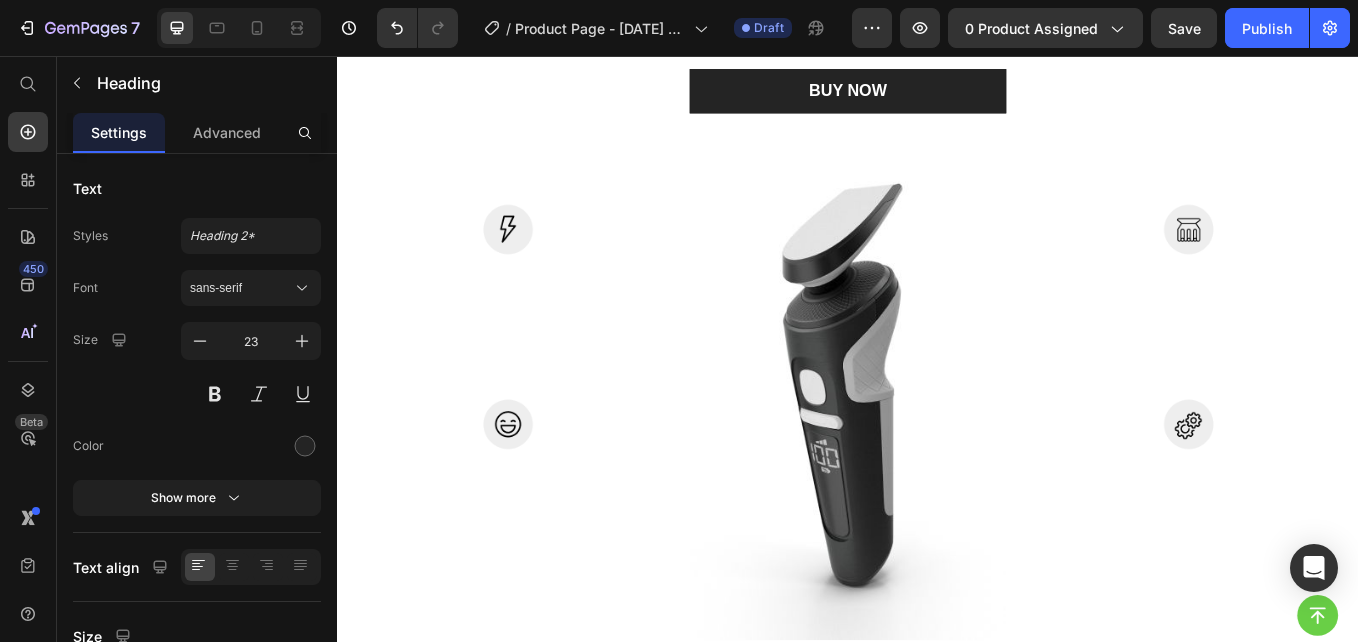 scroll, scrollTop: 2065, scrollLeft: 0, axis: vertical 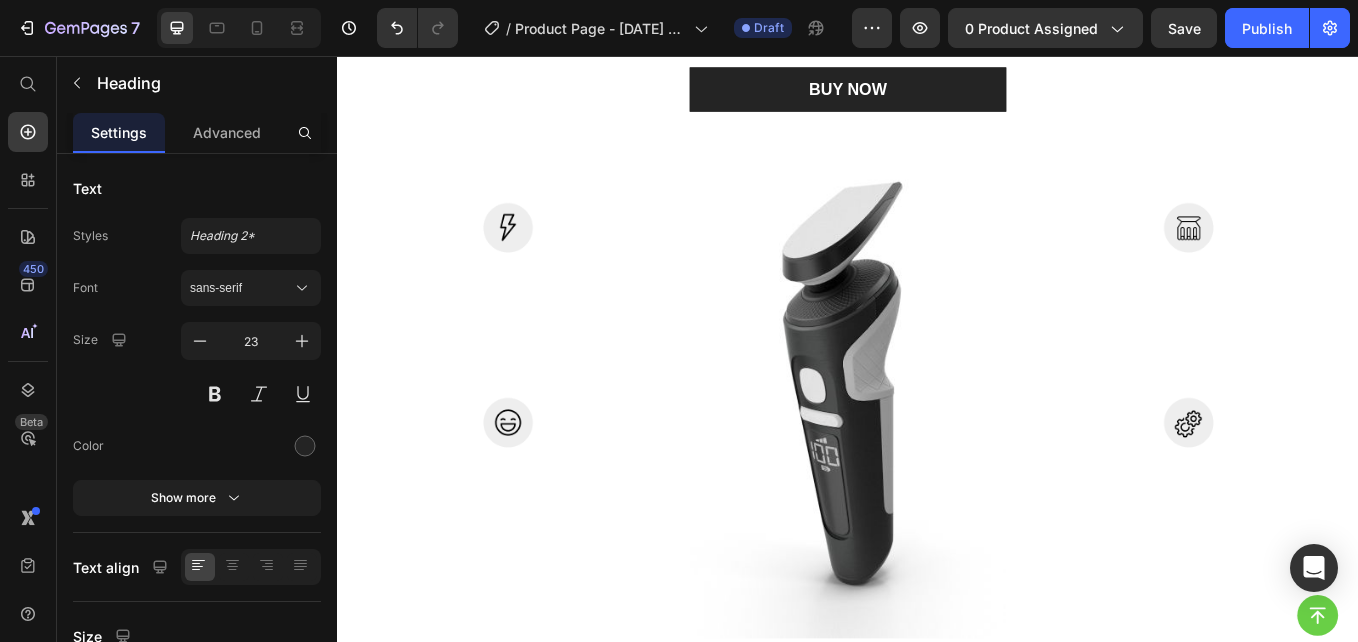 click at bounding box center (1251, -411) 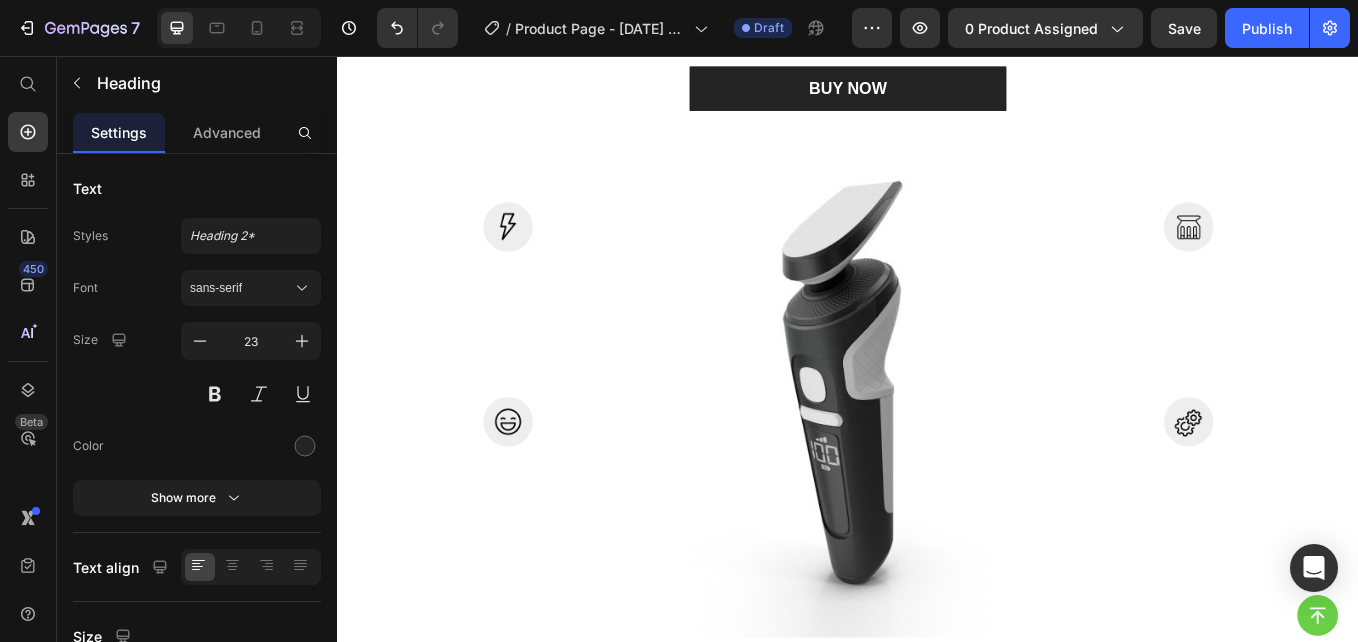 click on "9" at bounding box center [1250, -418] 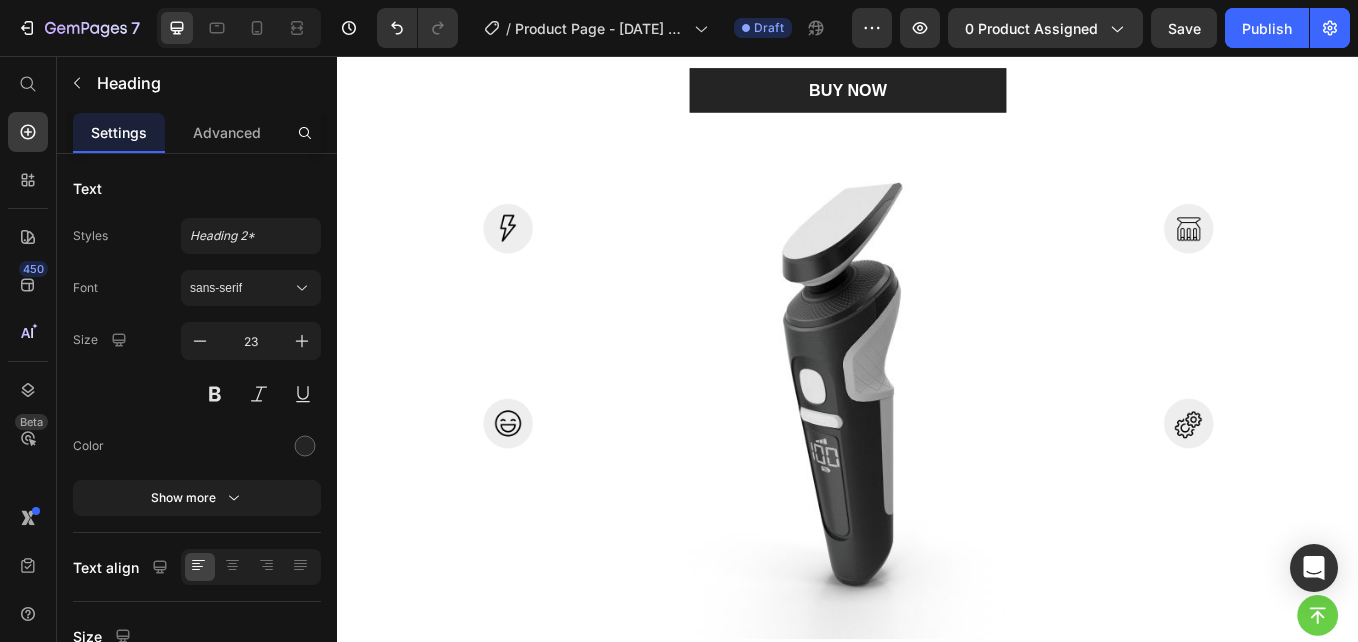click at bounding box center [1251, -410] 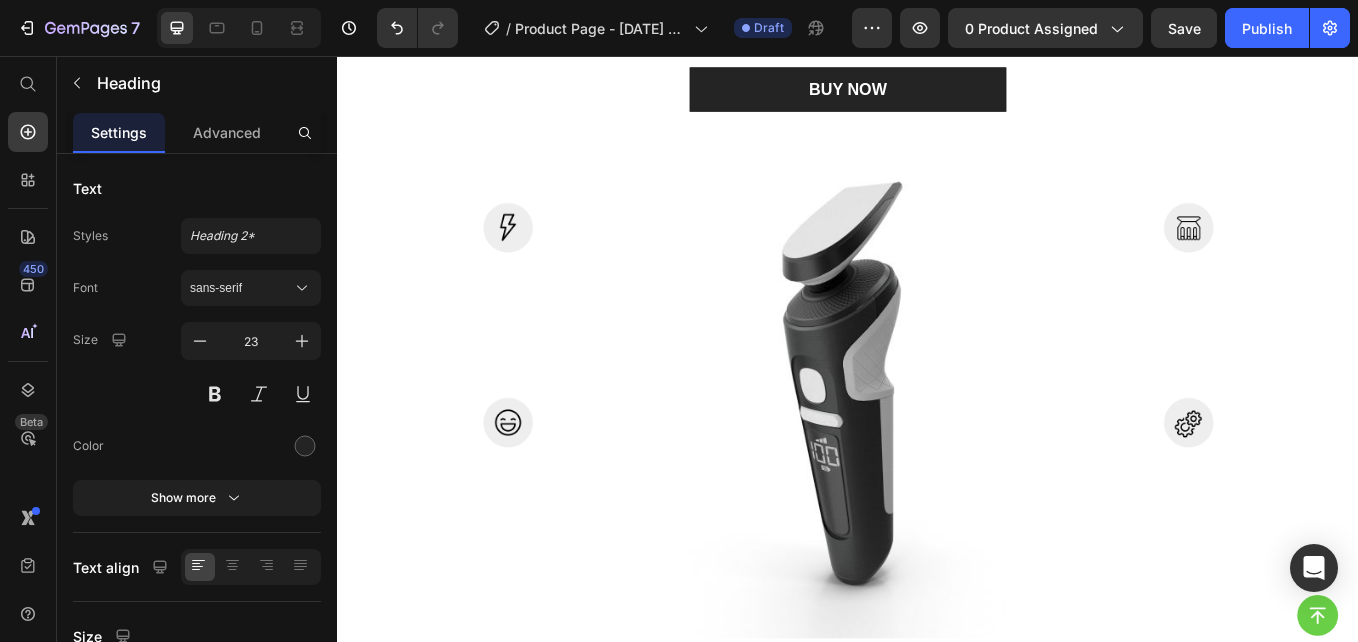 click at bounding box center [1251, -411] 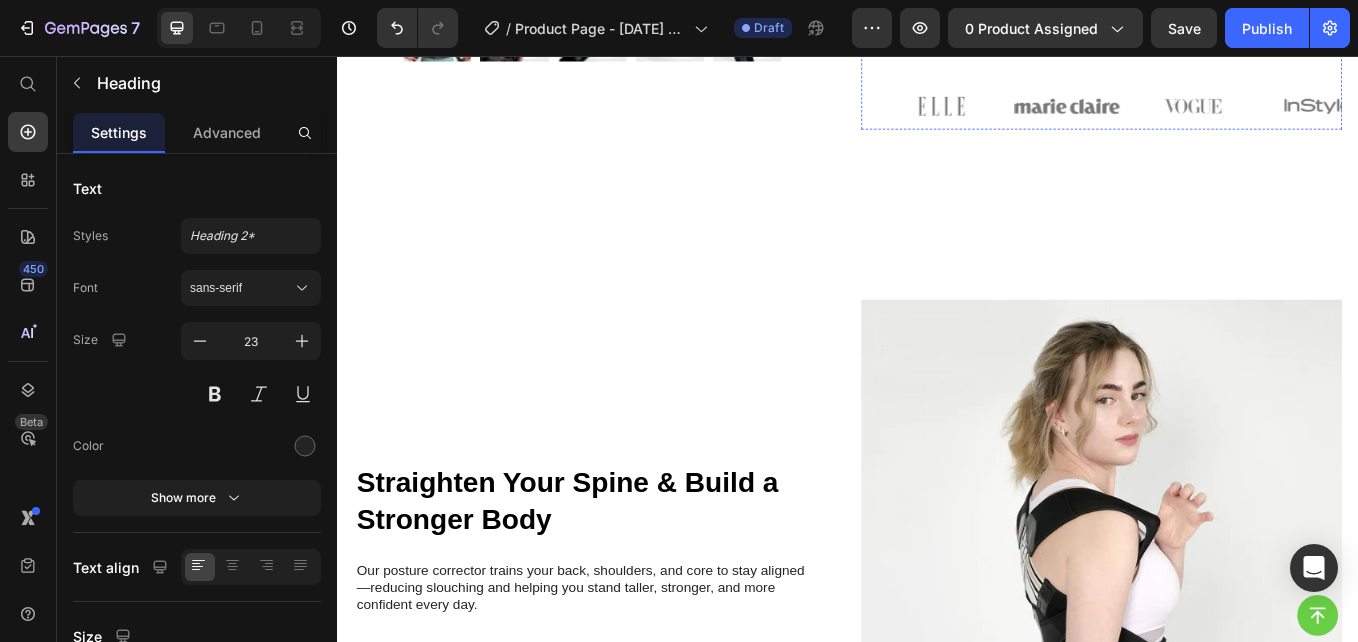scroll, scrollTop: 1367, scrollLeft: 0, axis: vertical 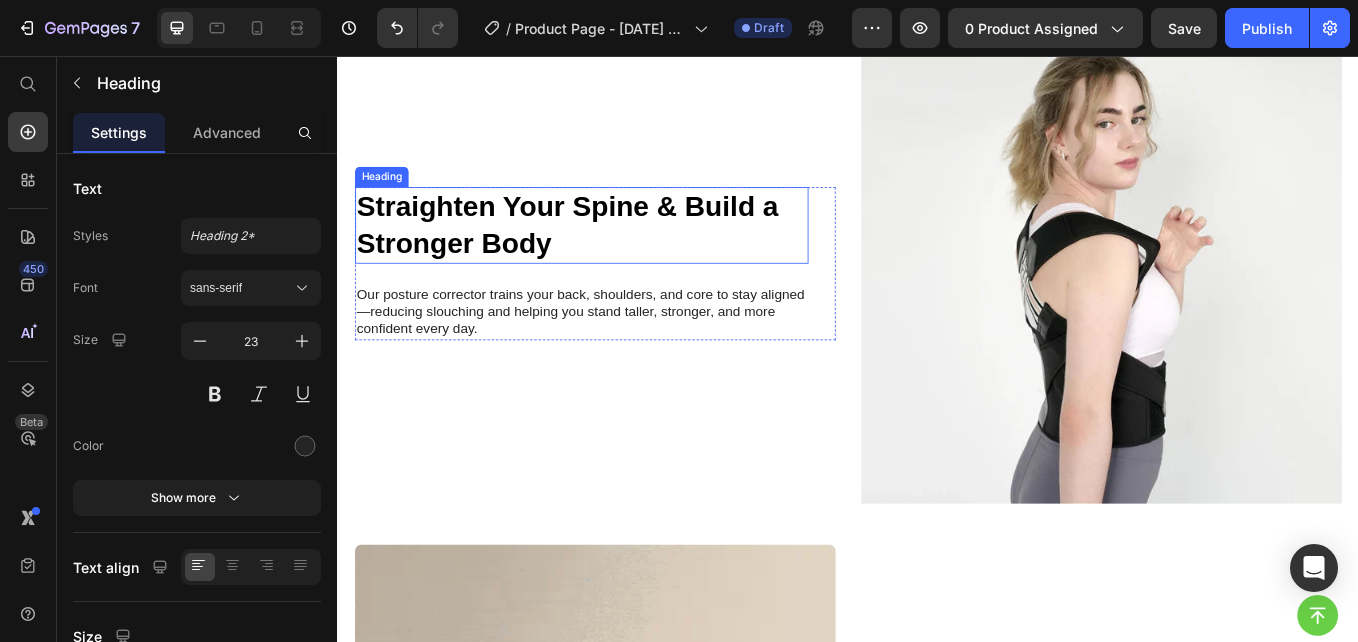 click on "Straighten Your Spine & Build a Stronger Body" at bounding box center (623, 255) 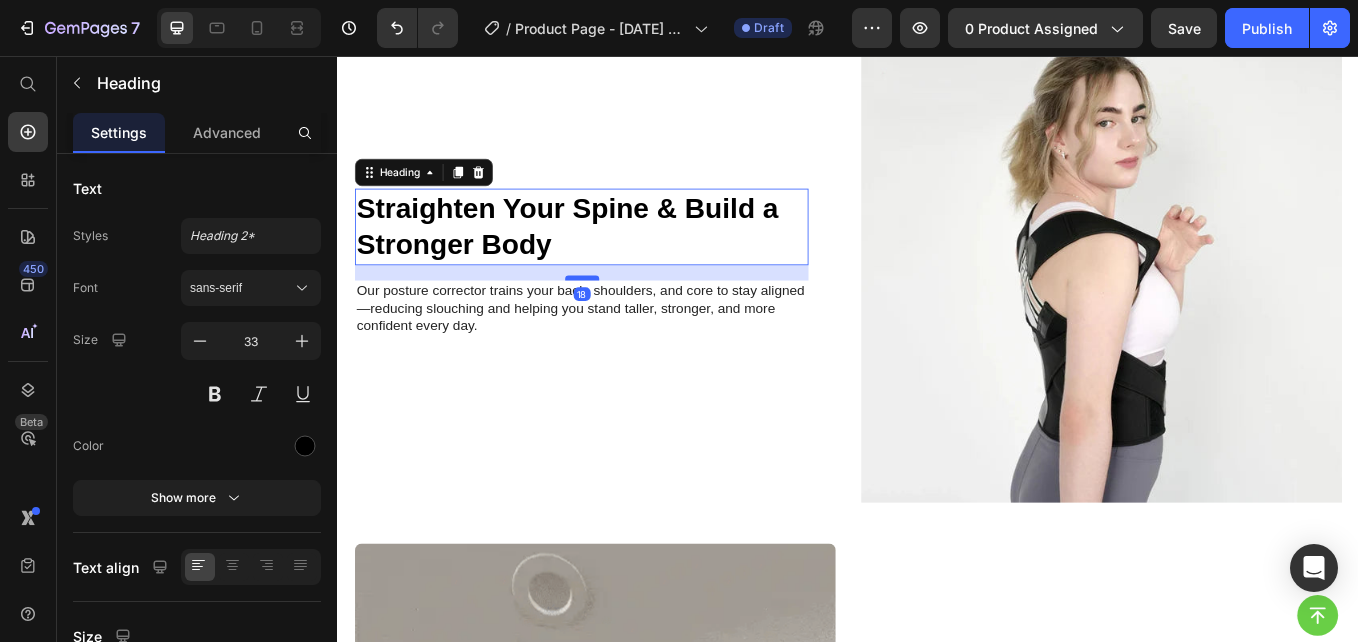 scroll, scrollTop: 1370, scrollLeft: 0, axis: vertical 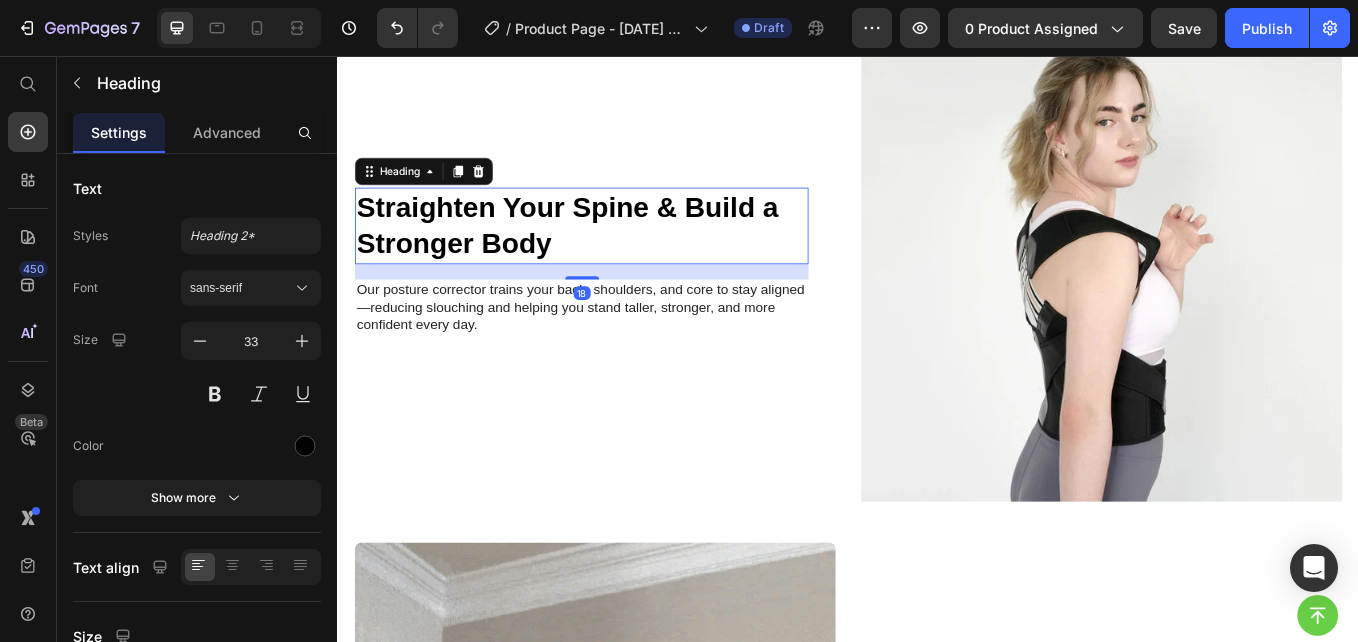drag, startPoint x: 623, startPoint y: 319, endPoint x: 615, endPoint y: 303, distance: 17.888544 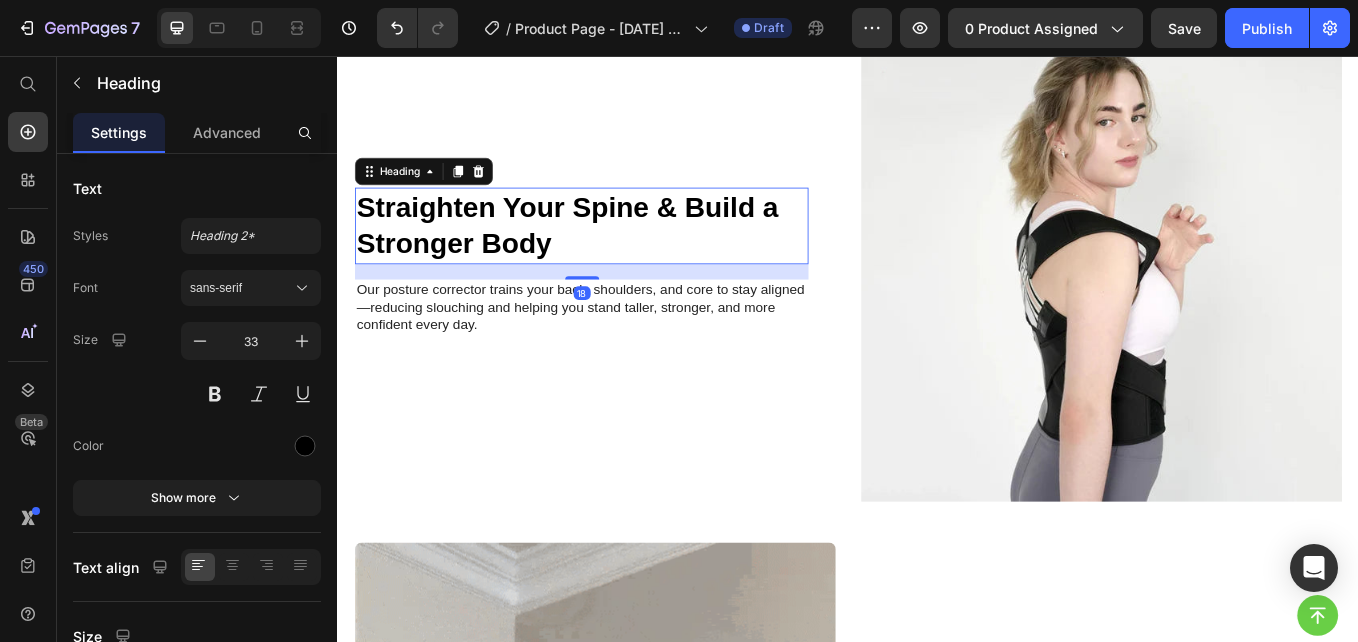 click at bounding box center (624, 316) 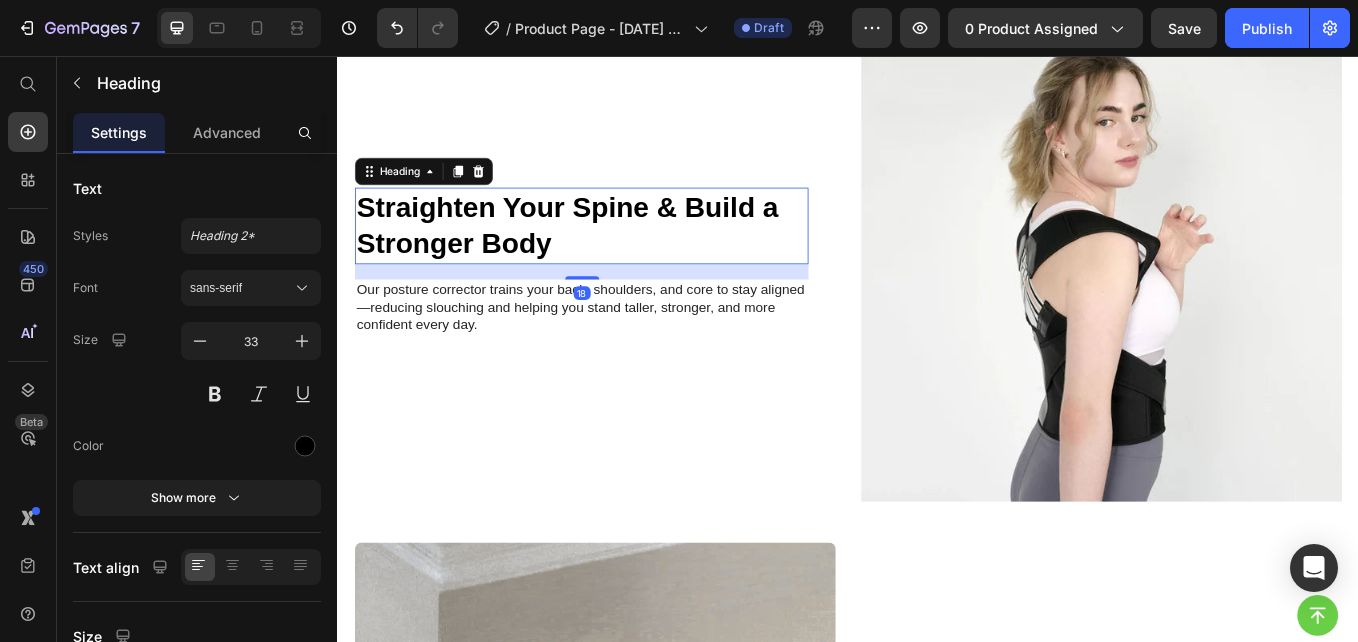 click on "Straighten Your Spine & Build a Stronger Body   Heading   18 Our posture corrector trains your back, shoulders, and core to stay aligned—reducing slouching and helping you stand taller, stronger, and more confident every day. Text Block" at bounding box center [623, 297] 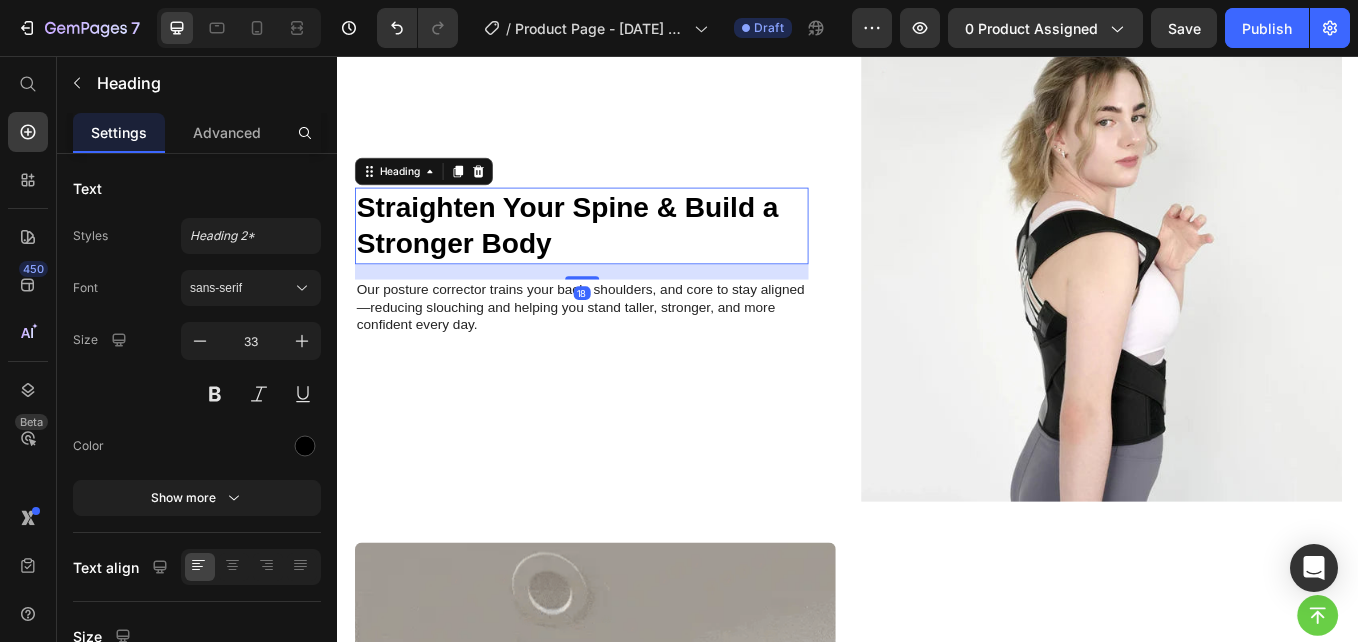 click on "Our posture corrector trains your back, shoulders, and core to stay aligned—reducing slouching and helping you stand taller, stronger, and more confident every day." at bounding box center [623, 351] 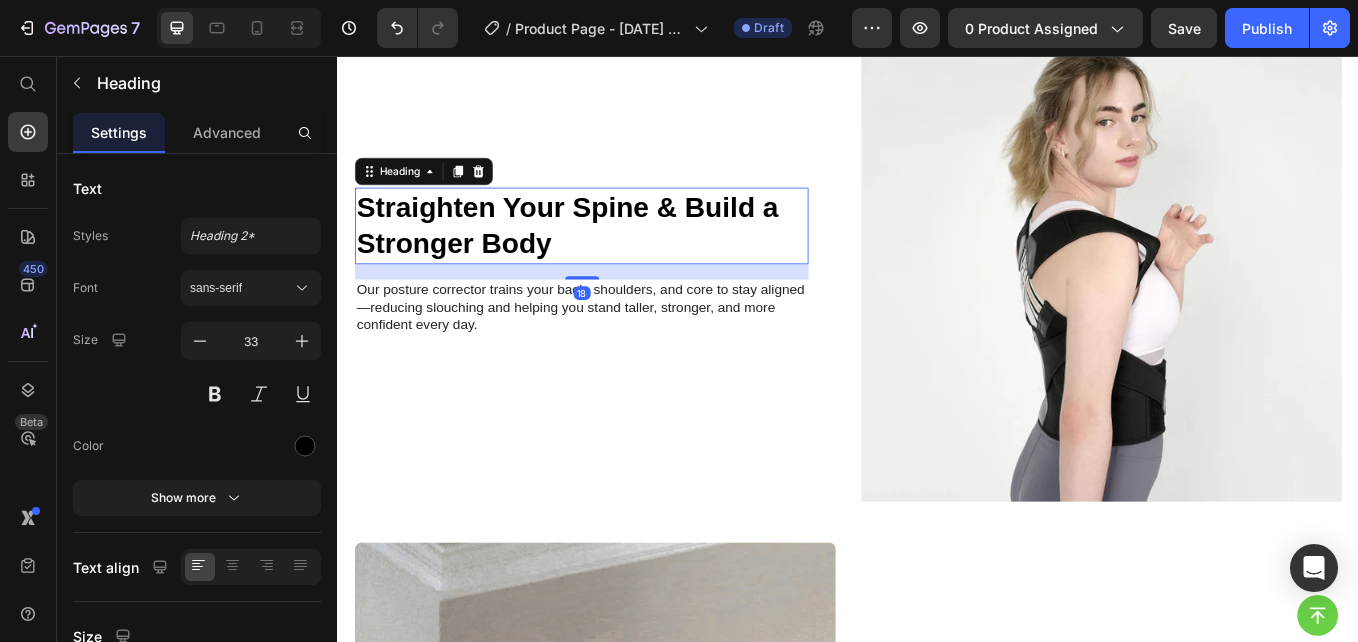 click on "Our posture corrector trains your back, shoulders, and core to stay aligned—reducing slouching and helping you stand taller, stronger, and more confident every day." at bounding box center [623, 351] 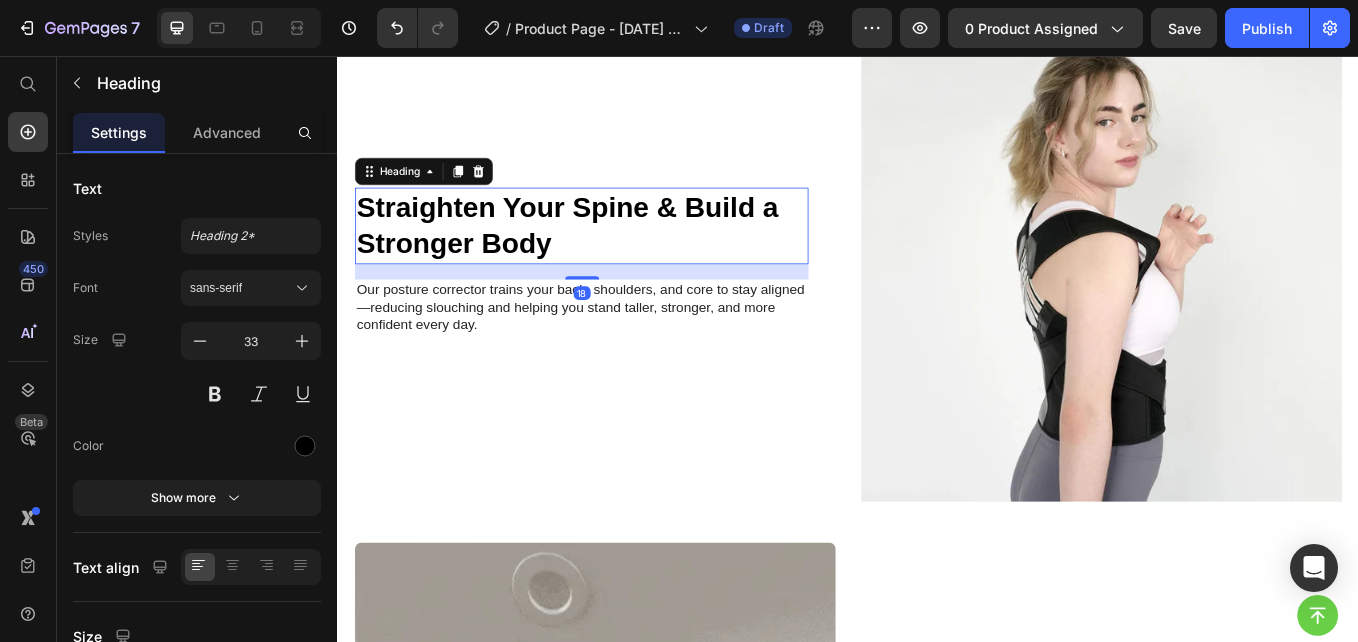 click on "Our posture corrector trains your back, shoulders, and core to stay aligned—reducing slouching and helping you stand taller, stronger, and more confident every day." at bounding box center (623, 351) 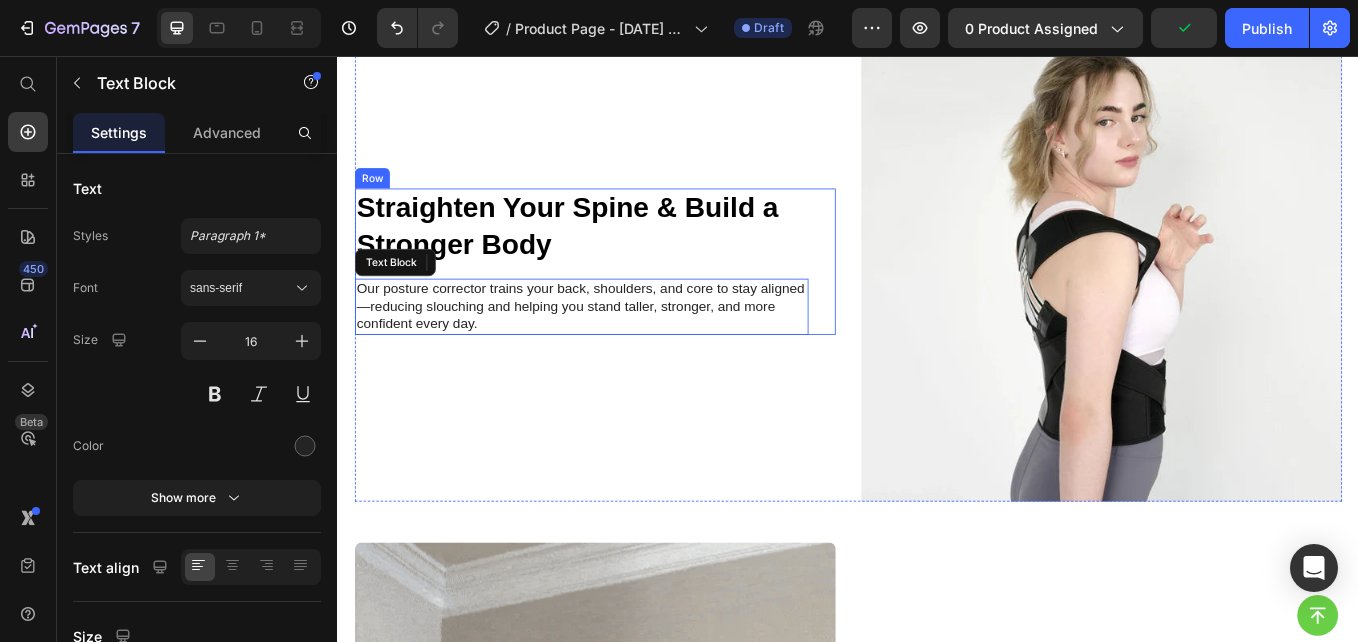 click on "Straighten Your Spine & Build a Stronger Body   Heading   18 Our posture corrector trains your back, shoulders, and core to stay aligned—reducing slouching and helping you stand taller, stronger, and more confident every day. Text Block" at bounding box center (623, 297) 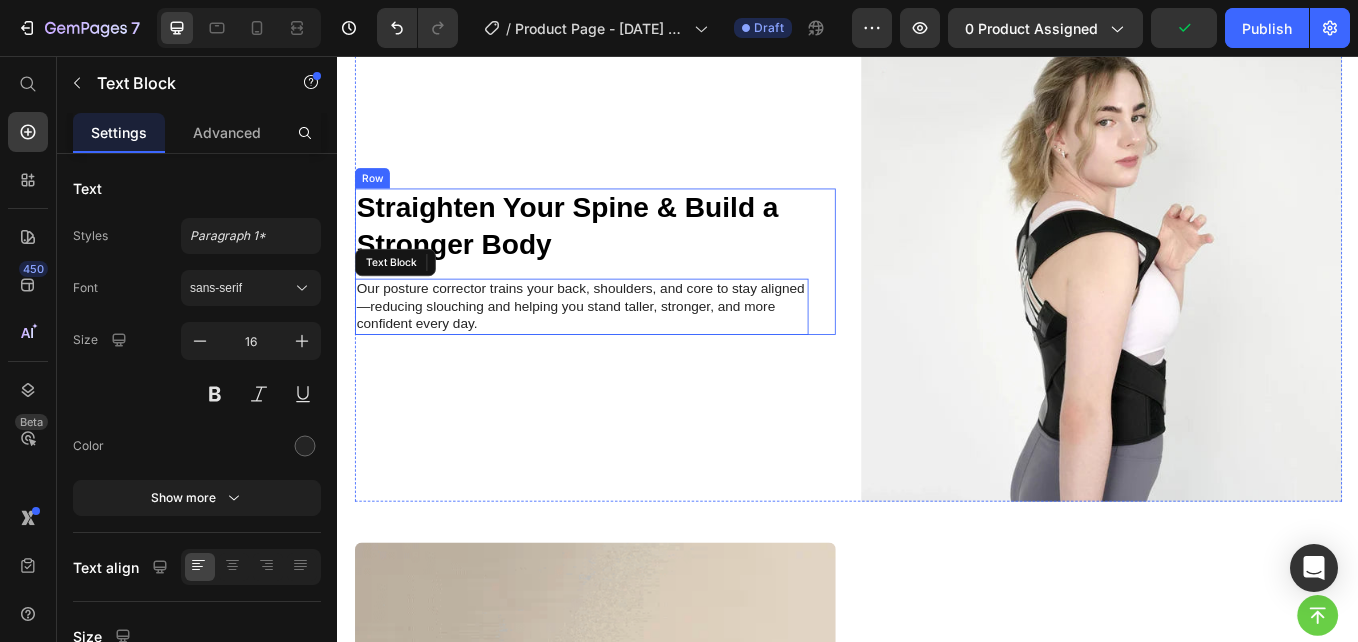 scroll, scrollTop: 1371, scrollLeft: 0, axis: vertical 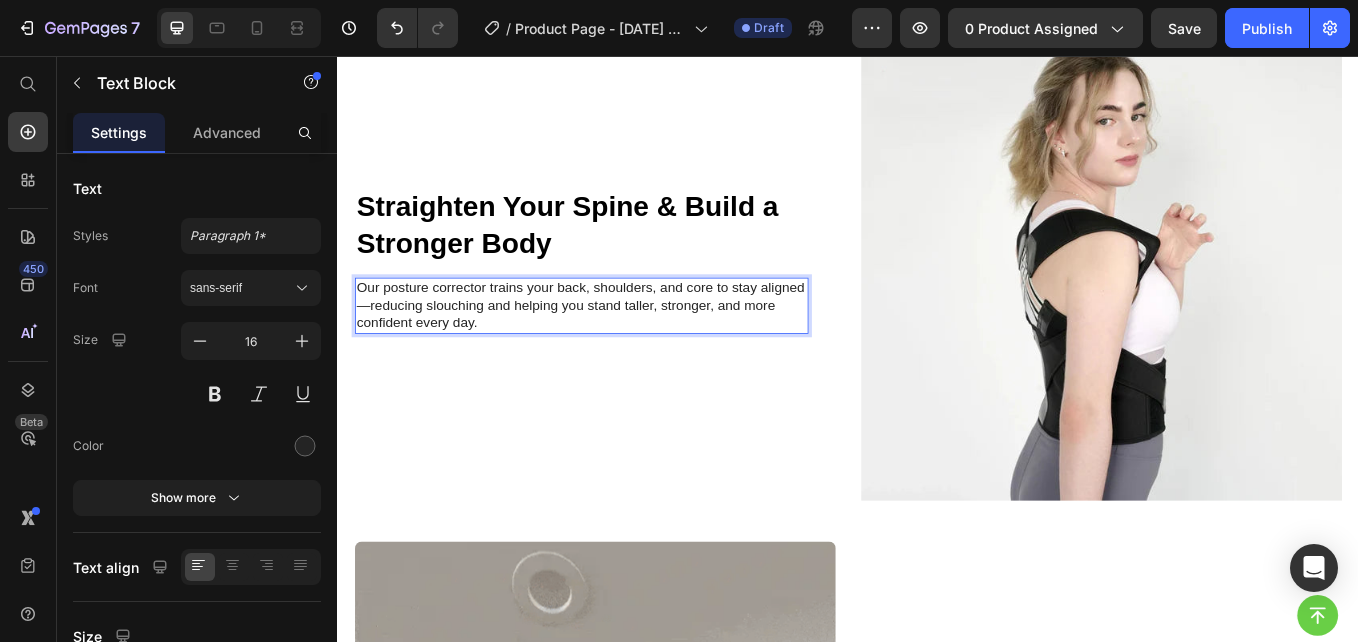 click on "Straighten Your Spine & Build a Stronger Body" at bounding box center (623, 255) 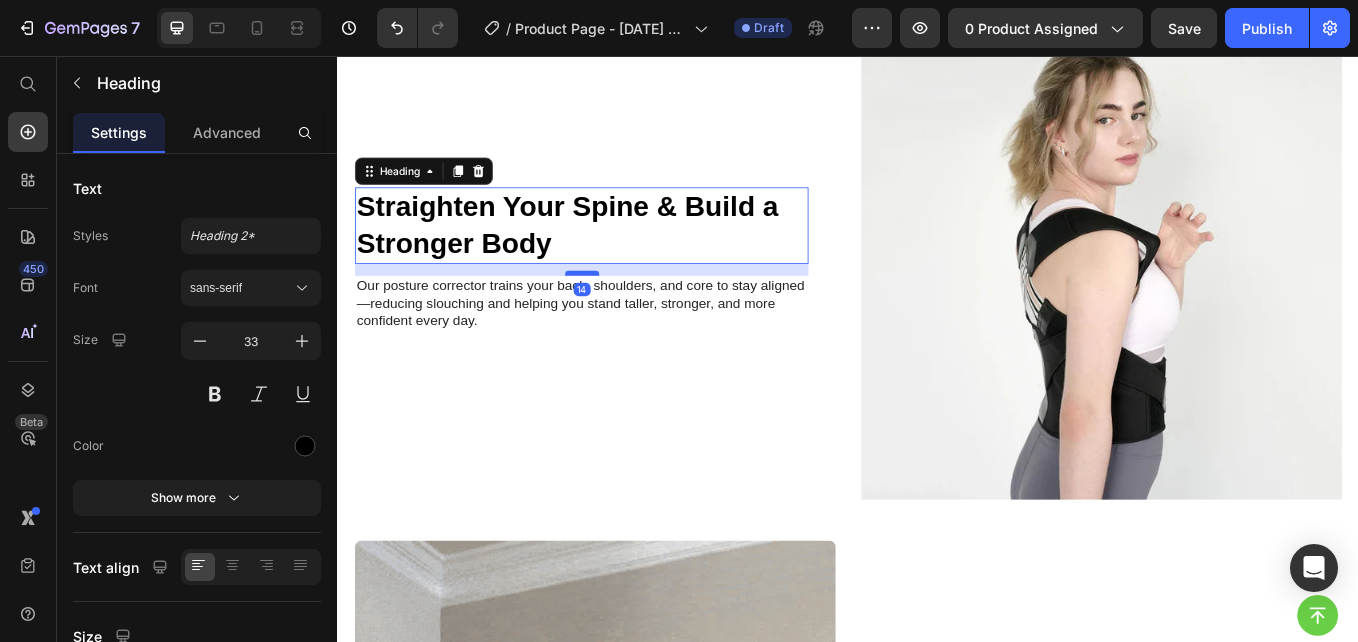 scroll, scrollTop: 1374, scrollLeft: 0, axis: vertical 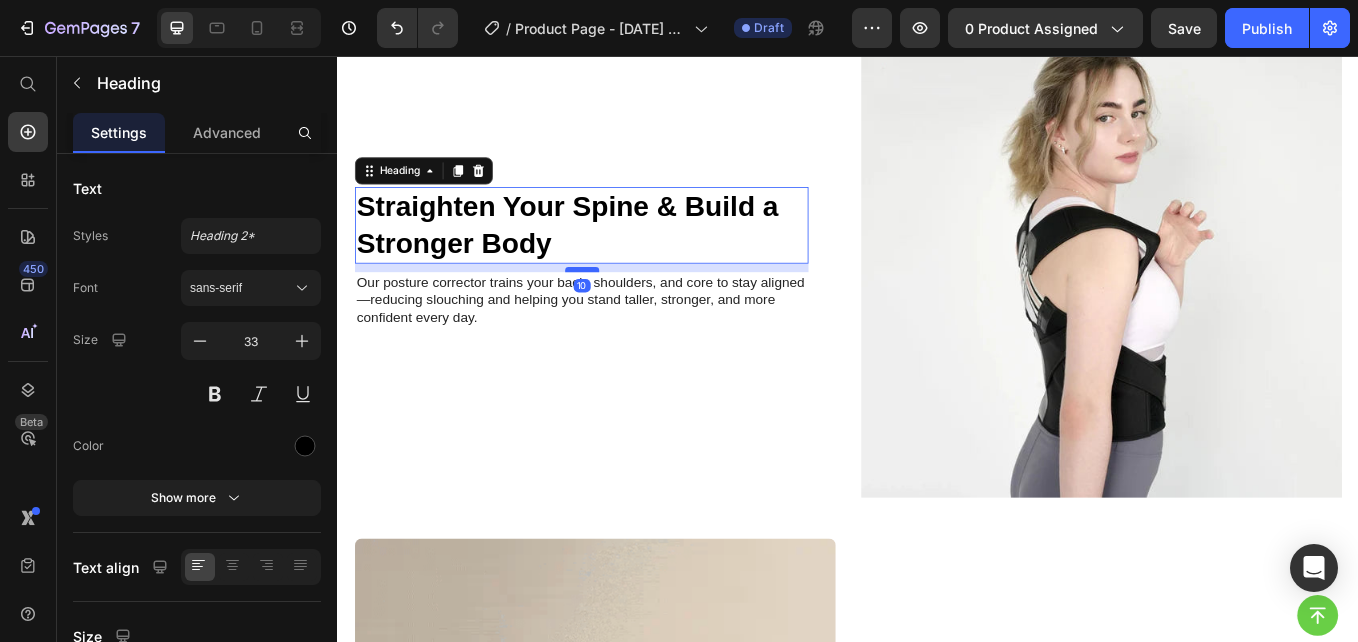 click at bounding box center [624, 307] 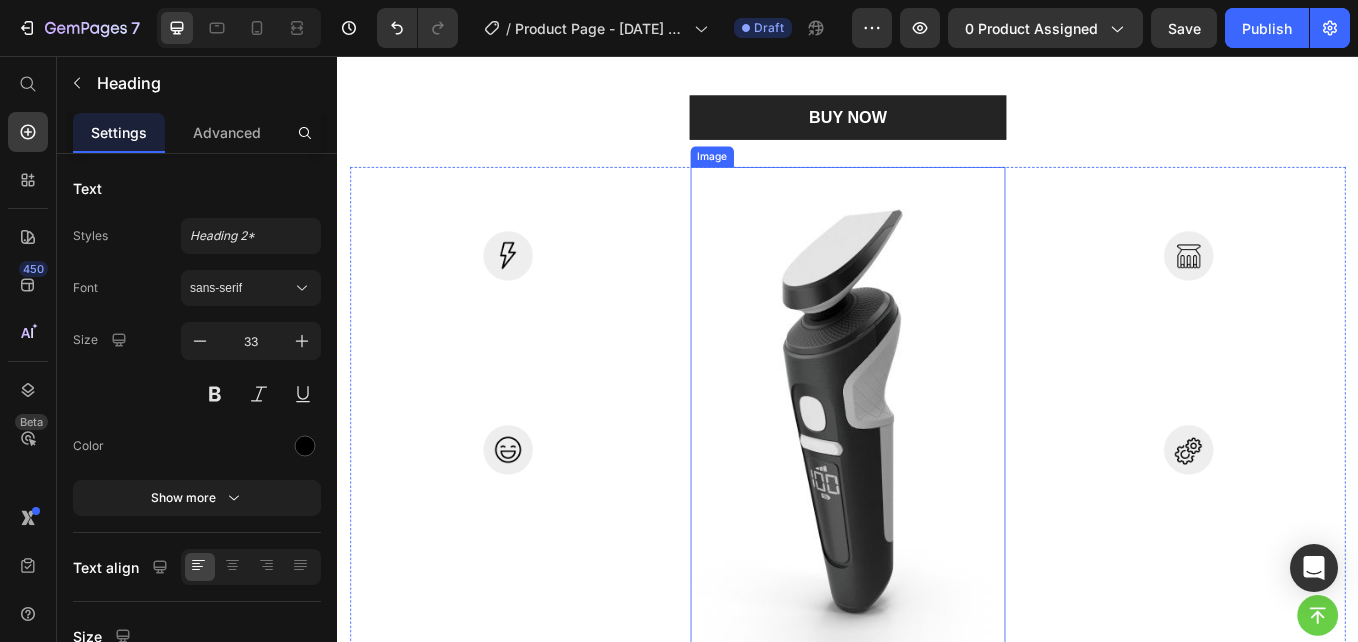 scroll, scrollTop: 3282, scrollLeft: 0, axis: vertical 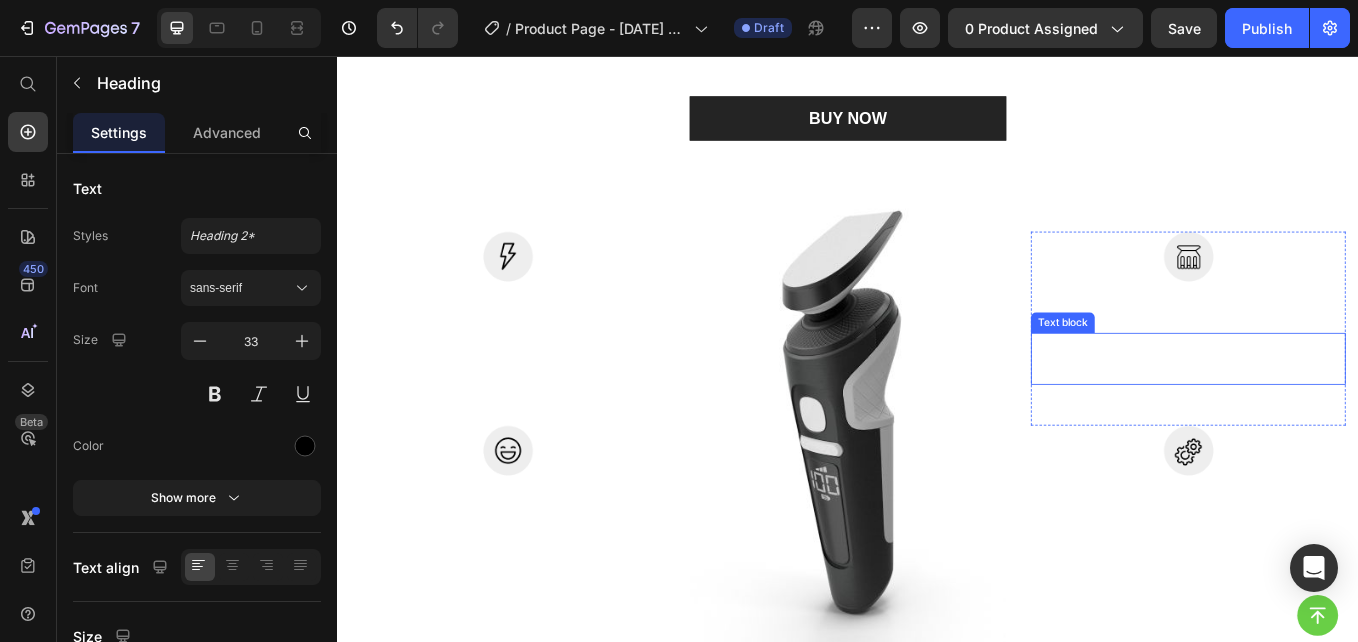click on "Helps your body learn proper alignment over time, so you stay upright naturally—even without it." at bounding box center [1337, 412] 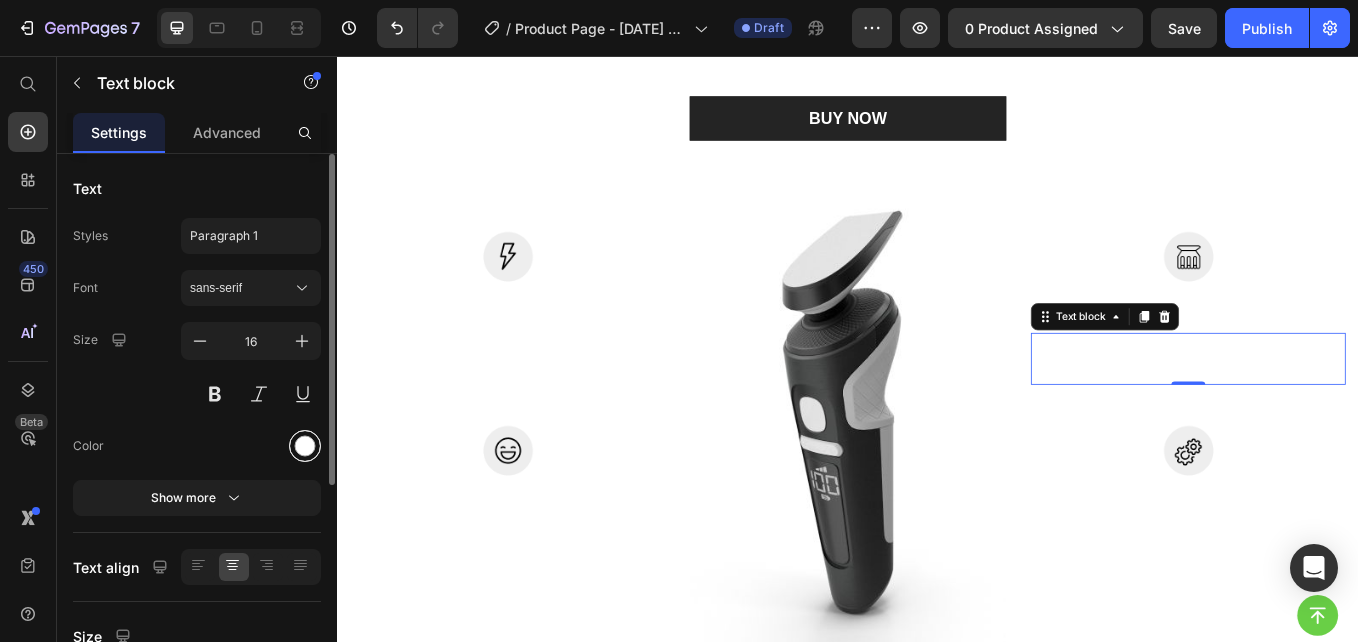 click at bounding box center (305, 446) 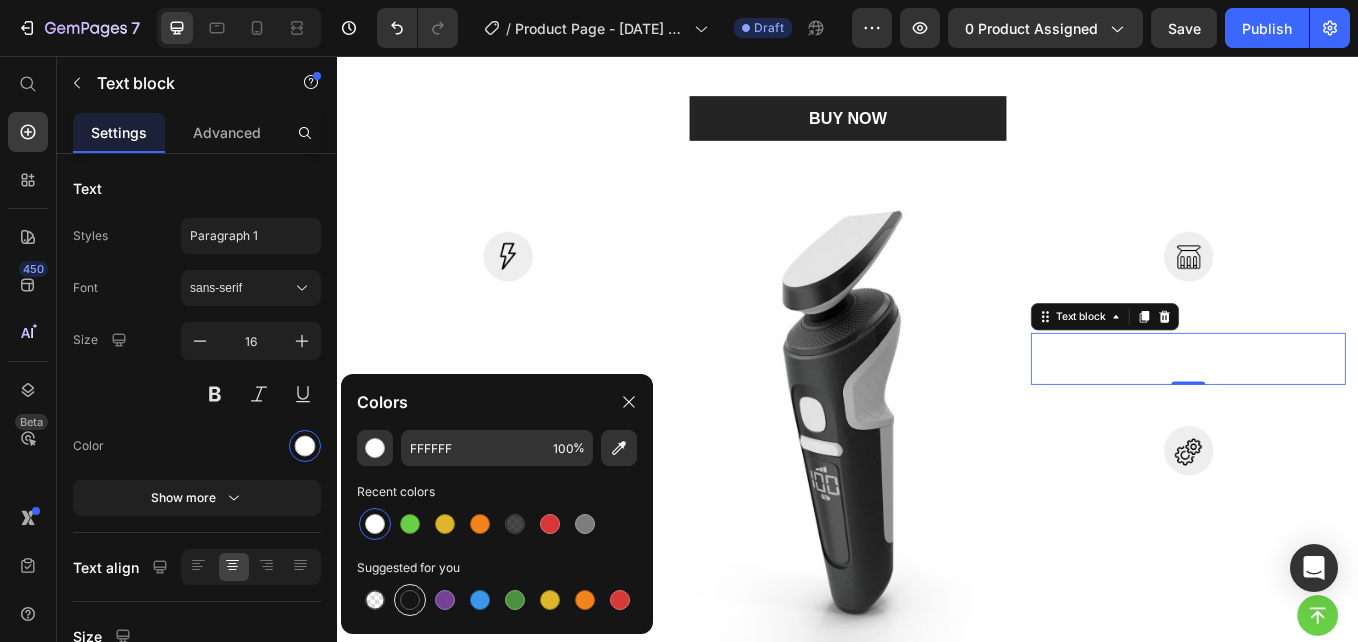 click at bounding box center [410, 600] 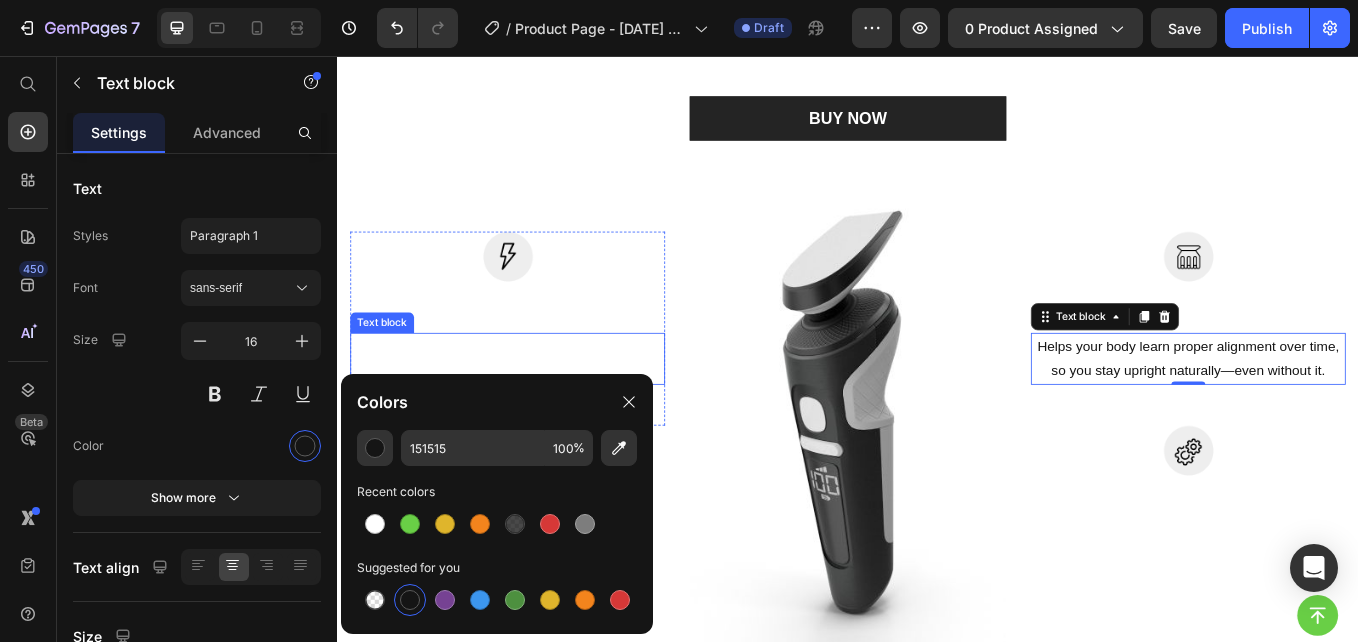 click on "Engineered to gently realign your spine and shoulders for improved posture and lasting comfort." at bounding box center (537, 412) 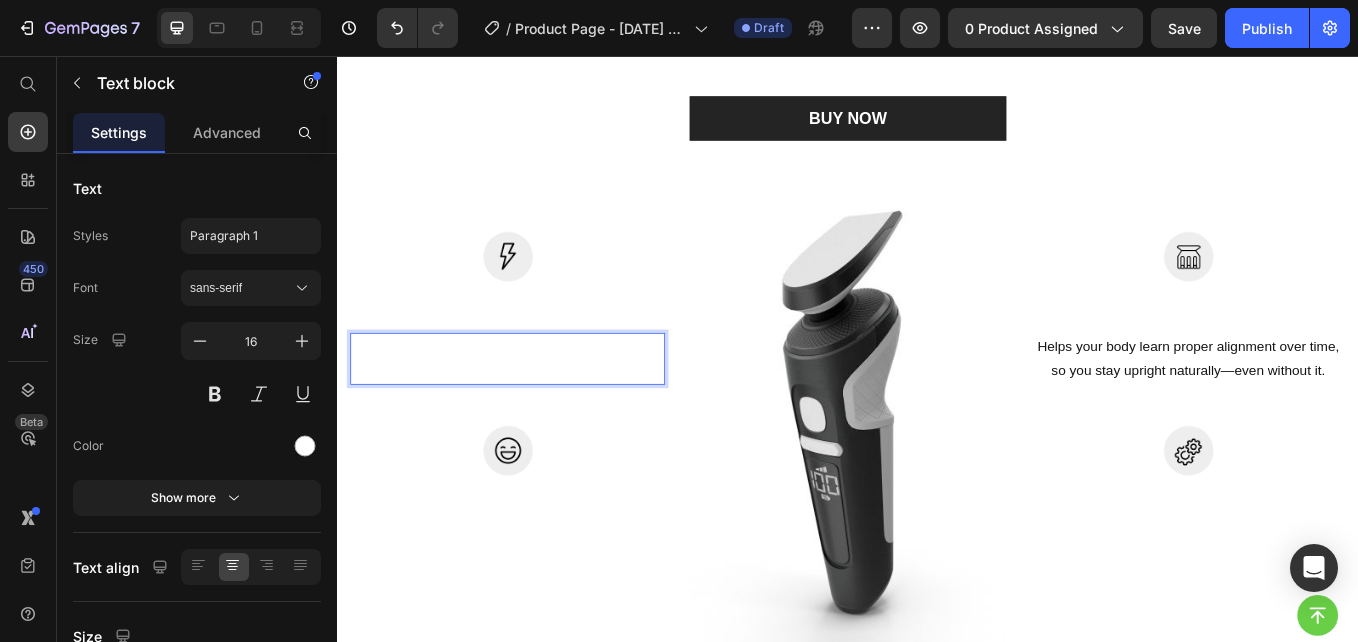 scroll, scrollTop: 3237, scrollLeft: 0, axis: vertical 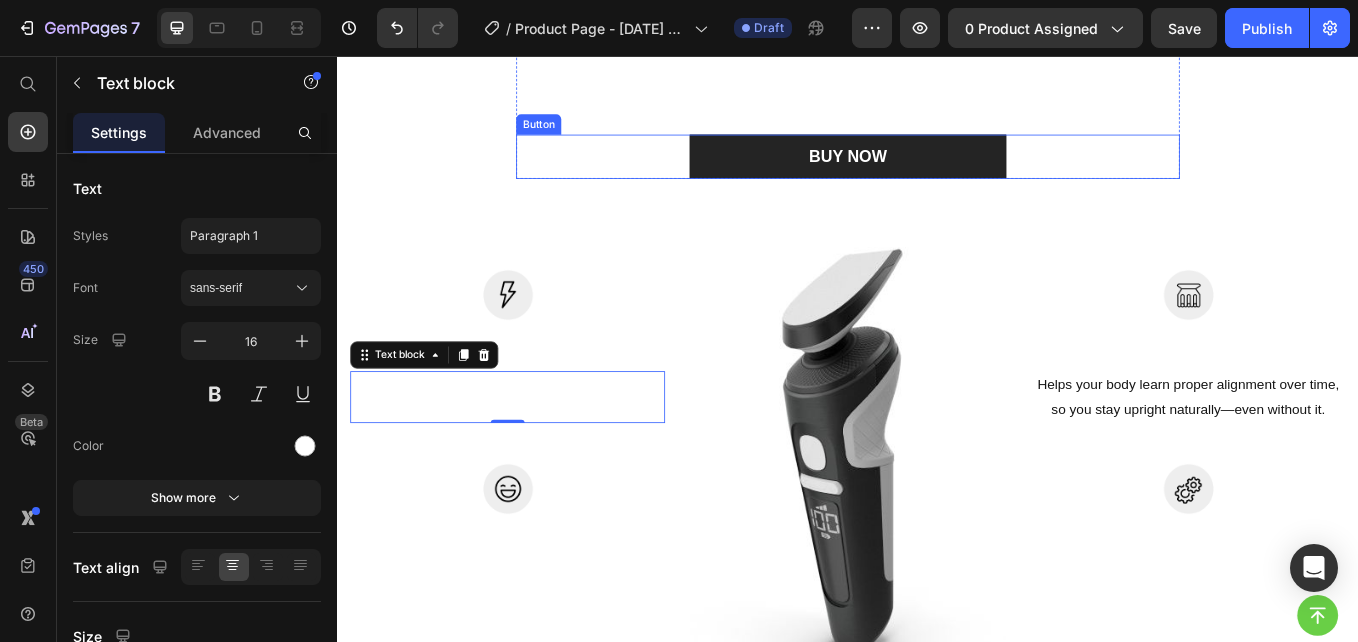 click on "BUY NOW Button" at bounding box center (937, 174) 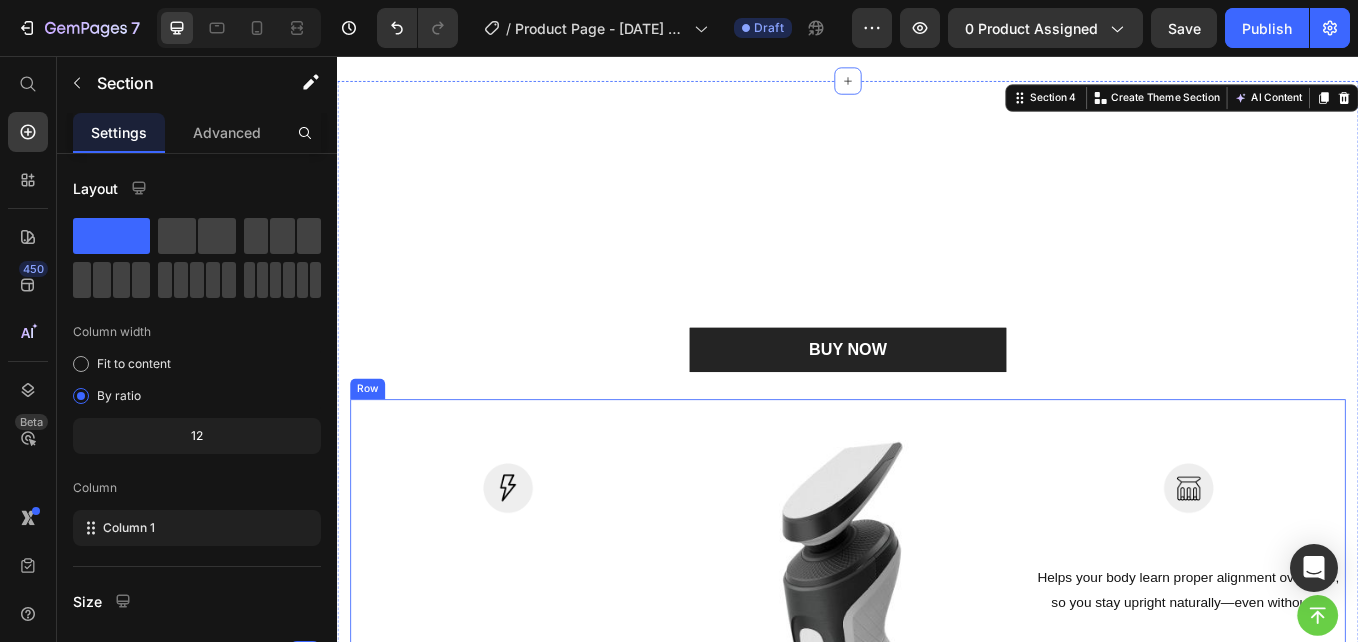 scroll, scrollTop: 3009, scrollLeft: 0, axis: vertical 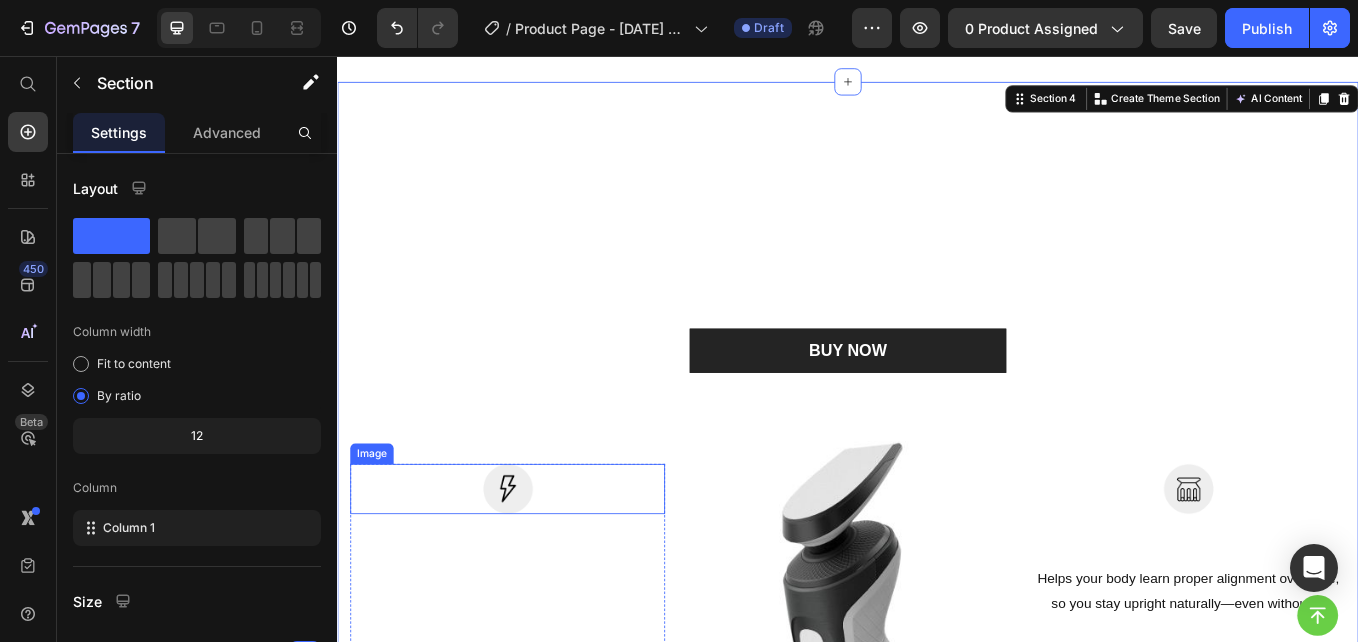 click at bounding box center [537, 564] 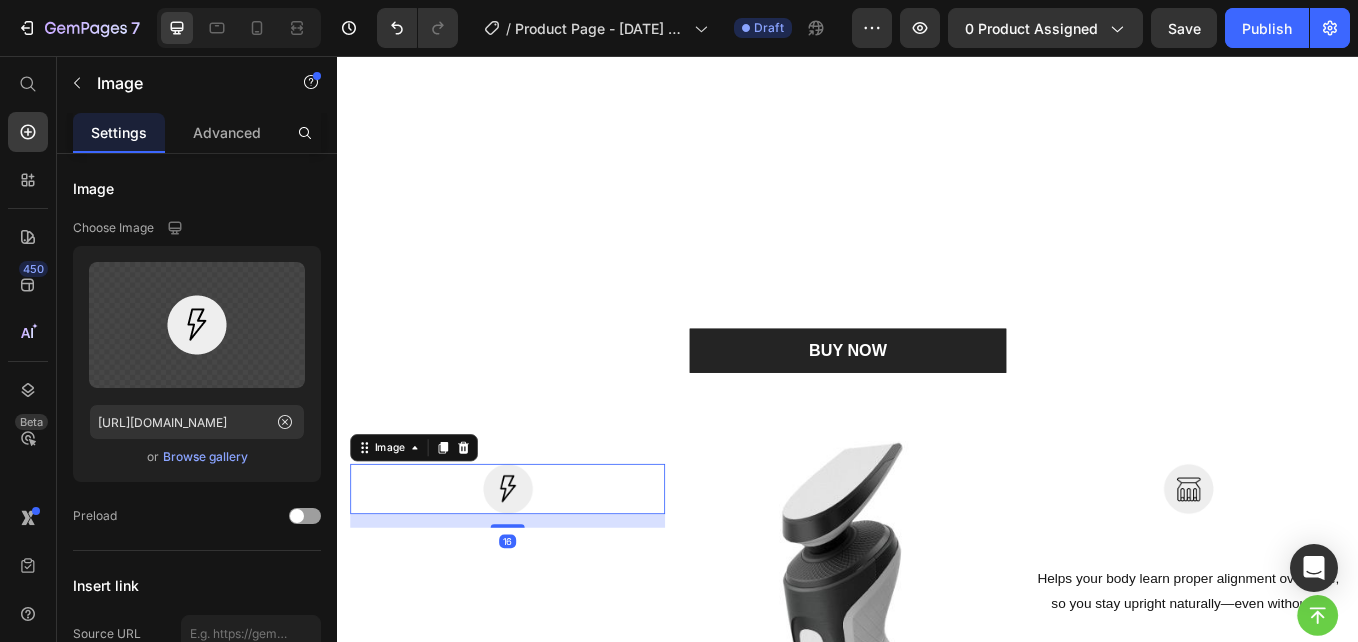click on "Image   16 Spine-Supporting Design Text block Engineered to gently realign your spine and shoulders for improved posture and lasting comfort. Text block Row Image All-Day Comfort Fit Text block Made with breathable, lightweight materials that feel soft on your skin and fit discreetly under clothing. Text block Row" at bounding box center (537, 753) 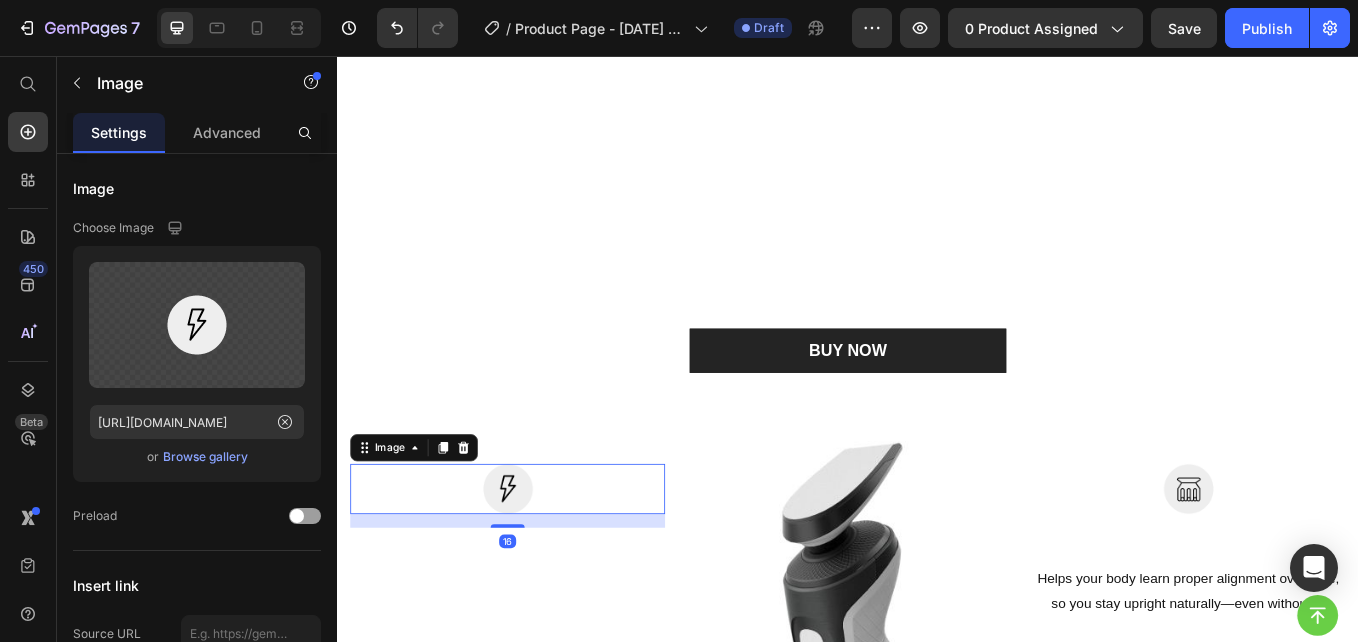 click on "Image   16 Spine-Supporting Design Text block Engineered to gently realign your spine and shoulders for improved posture and lasting comfort. Text block Row Image All-Day Comfort Fit Text block Made with breathable, lightweight materials that feel soft on your skin and fit discreetly under clothing. Text block Row" at bounding box center (537, 753) 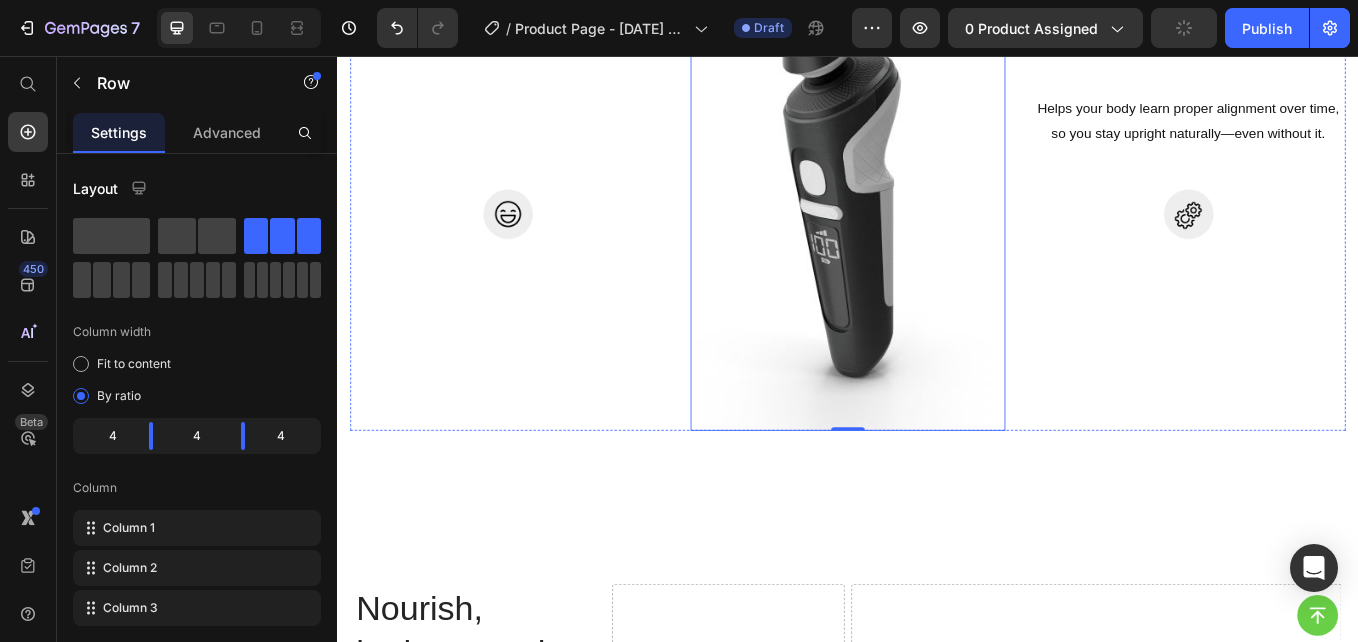 scroll, scrollTop: 3586, scrollLeft: 0, axis: vertical 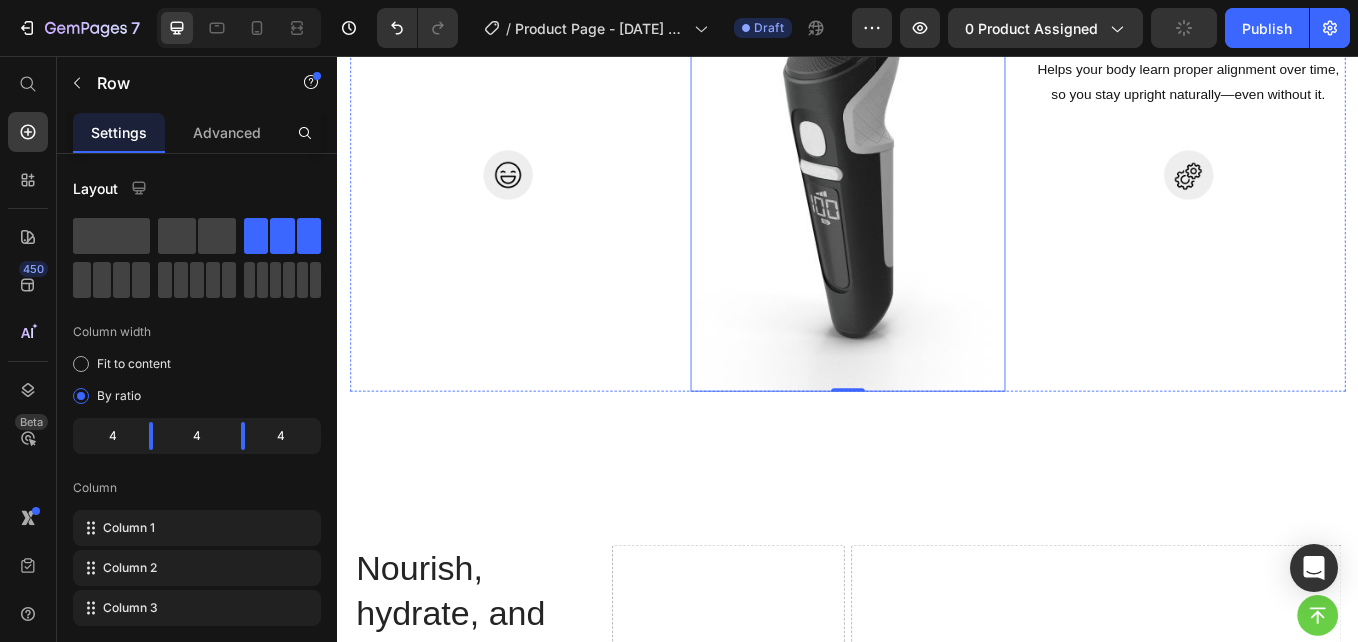 click on "Image Spine-Supporting Design Text block Engineered to gently realign your spine and shoulders for improved posture and lasting comfort. Text block Row Image All-Day Comfort Fit Text block Made with breathable, lightweight materials that feel soft on your skin and fit discreetly under clothing. Text block Row" at bounding box center (537, 156) 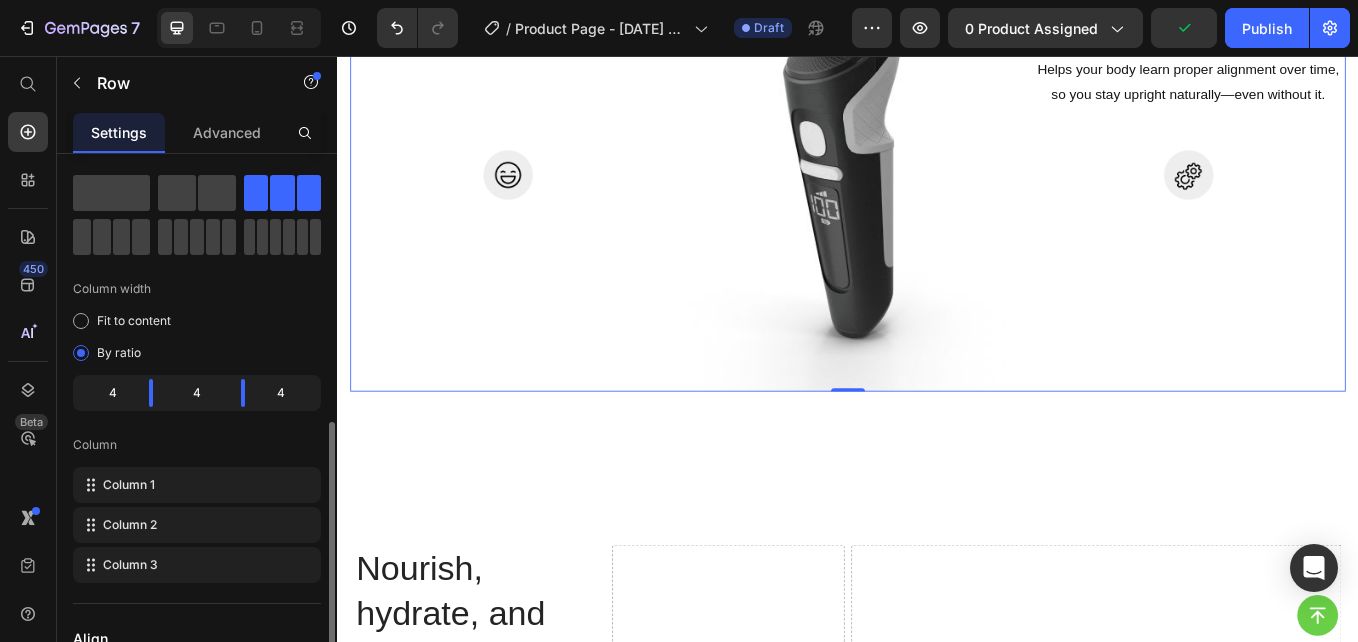 scroll, scrollTop: 616, scrollLeft: 0, axis: vertical 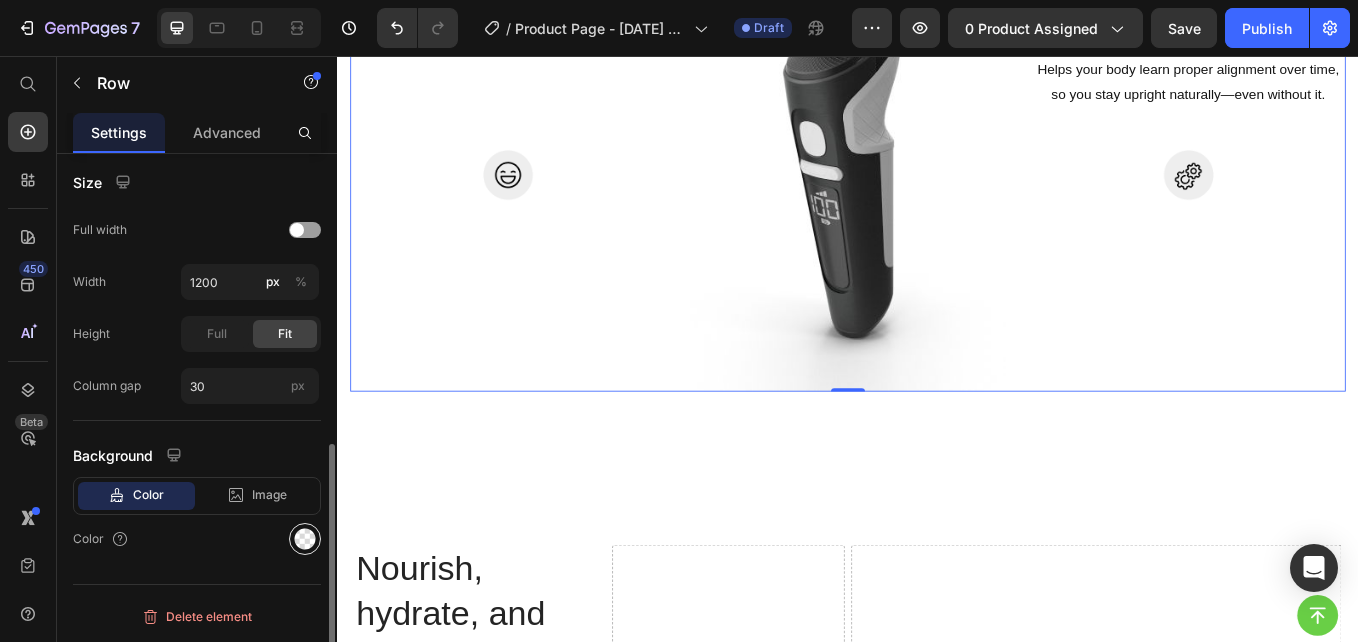 click at bounding box center (305, 539) 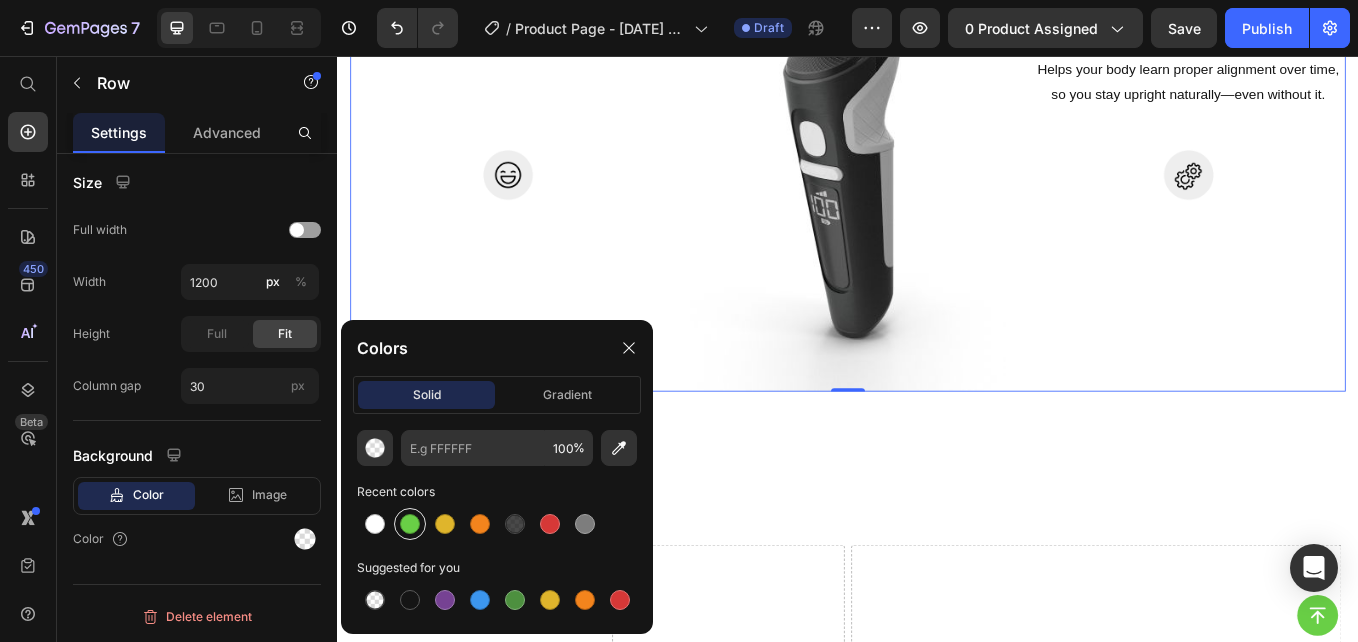 drag, startPoint x: 412, startPoint y: 513, endPoint x: 379, endPoint y: 491, distance: 39.661064 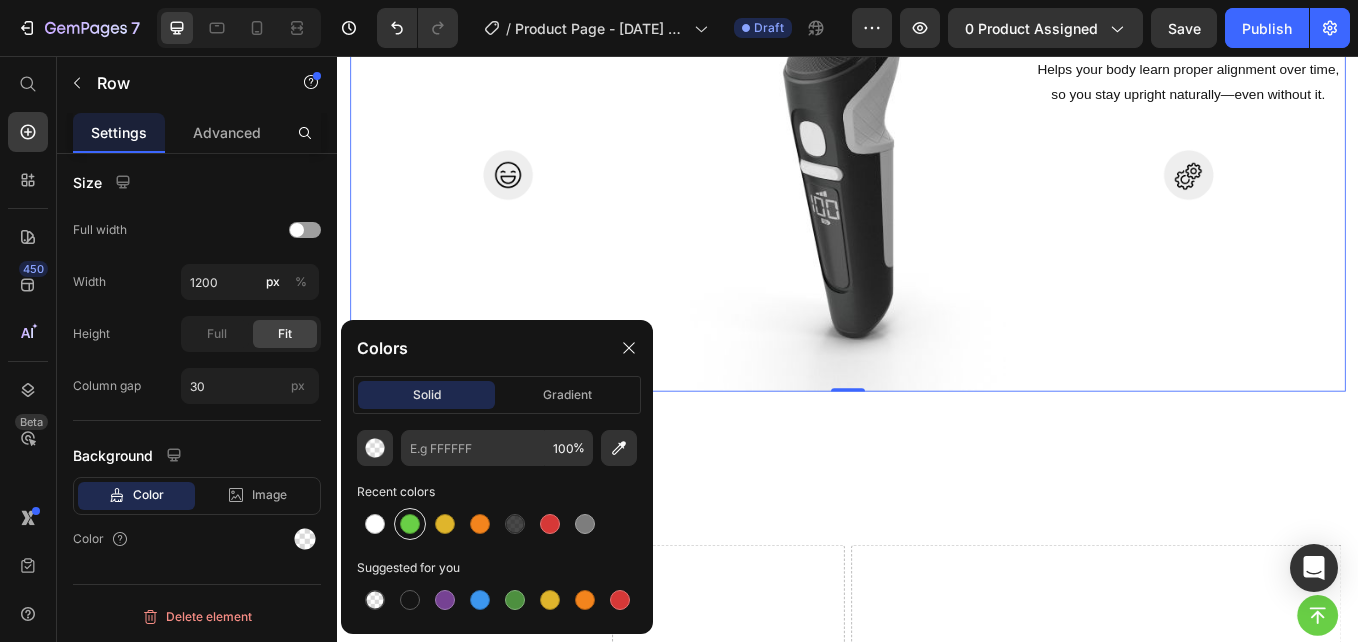 click at bounding box center [410, 524] 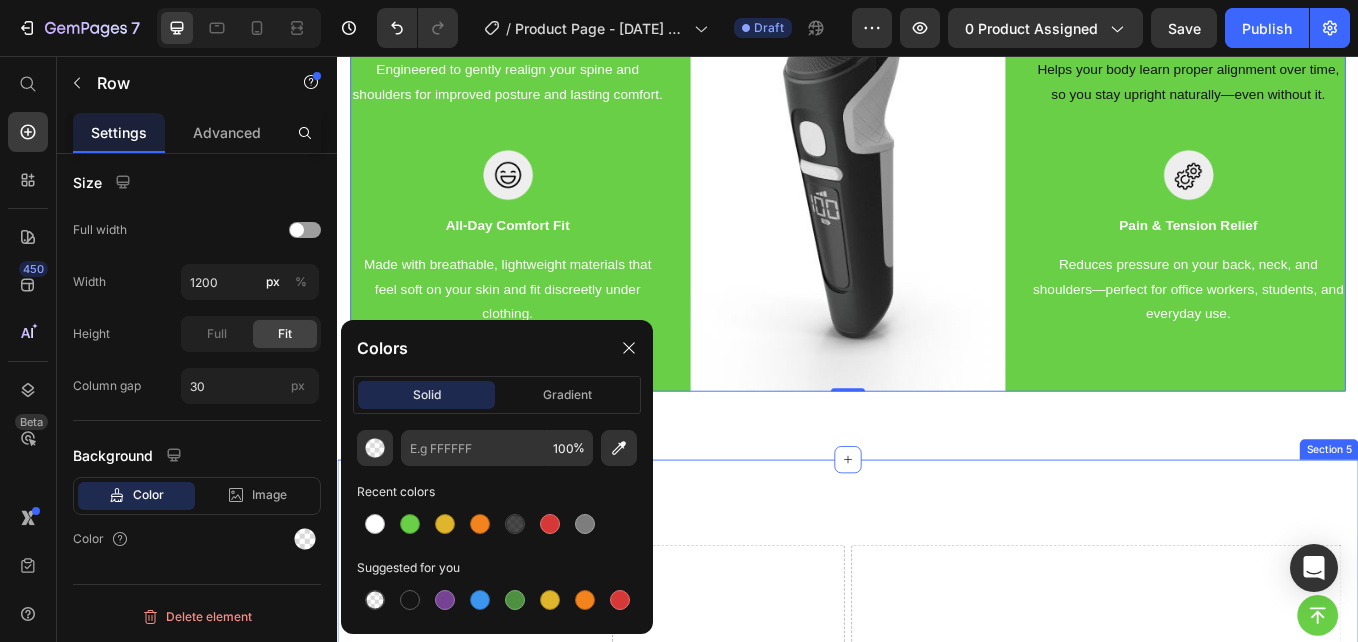 type on "69CF46" 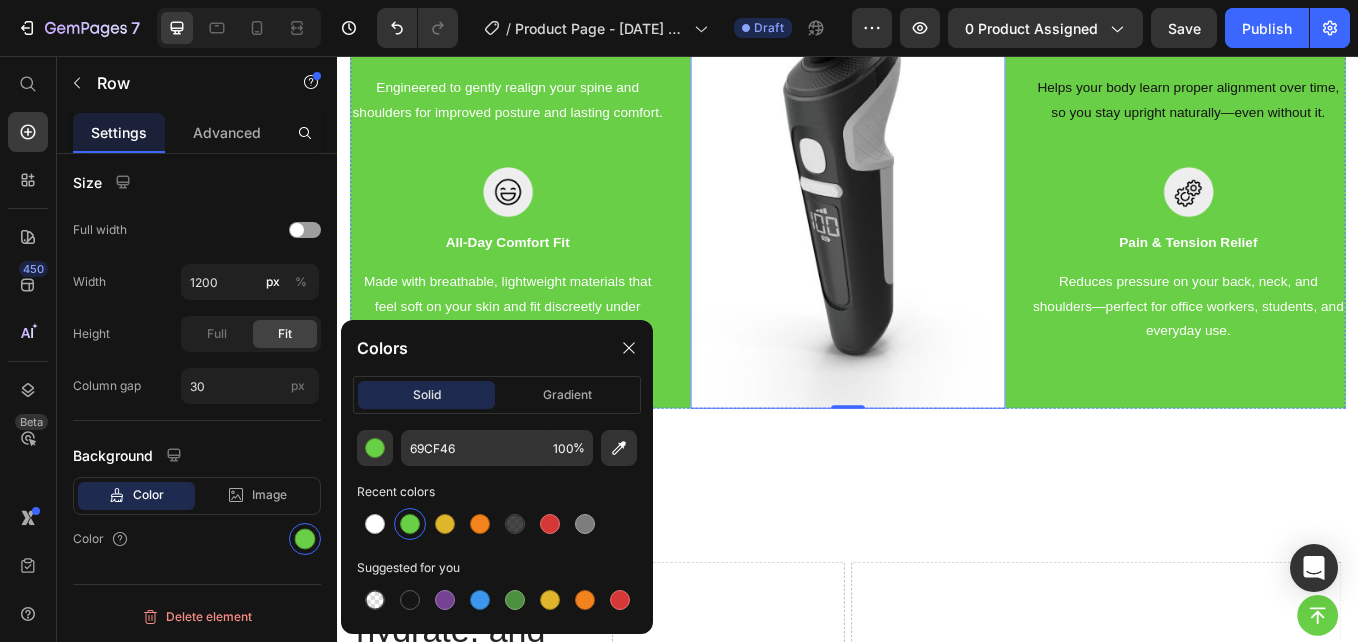 scroll, scrollTop: 3275, scrollLeft: 0, axis: vertical 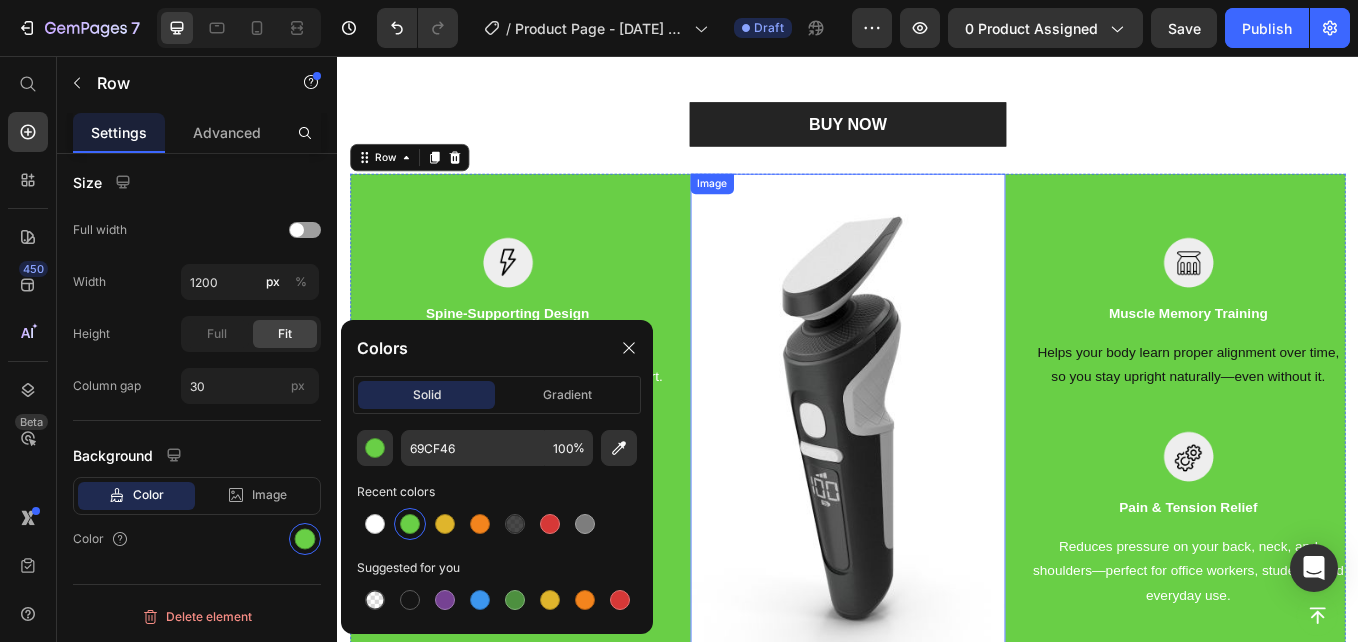 click at bounding box center (937, 487) 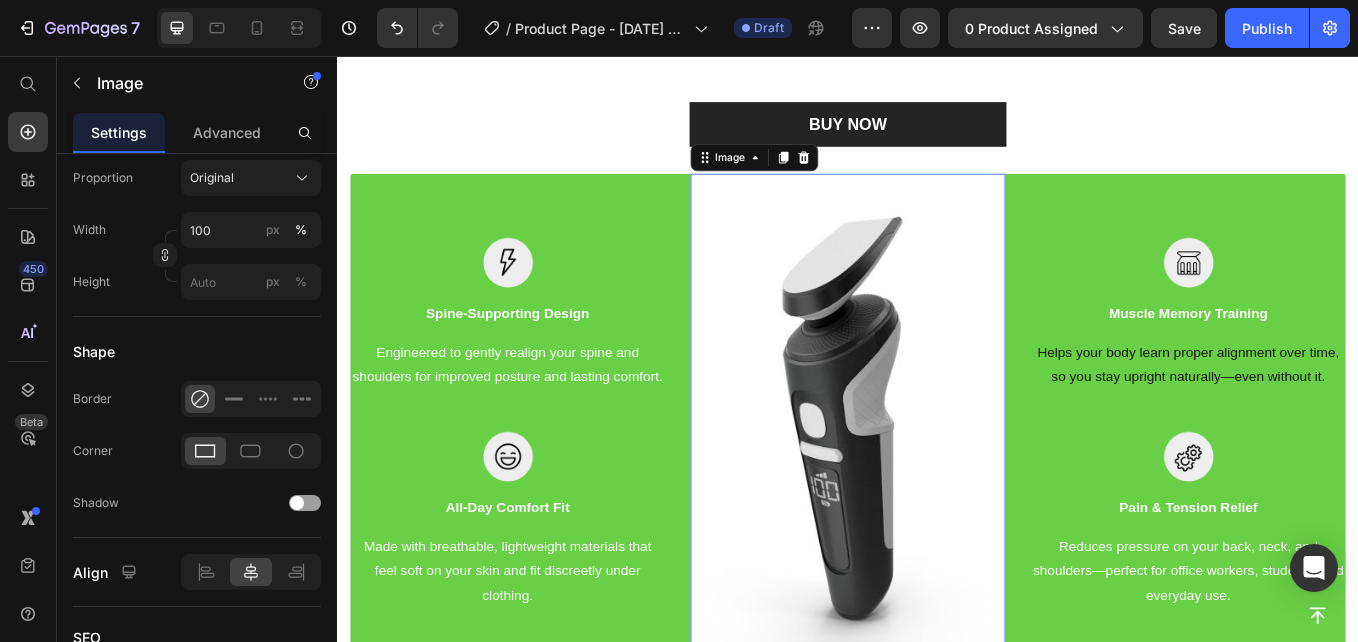 scroll, scrollTop: 0, scrollLeft: 0, axis: both 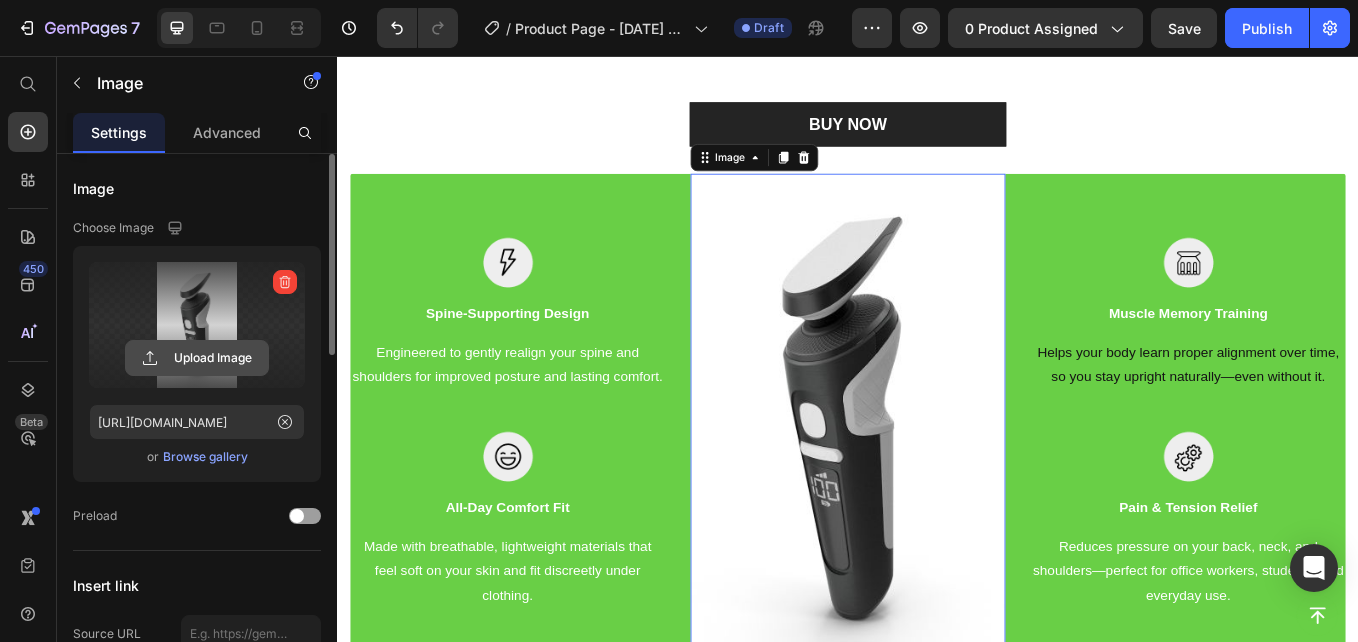 click 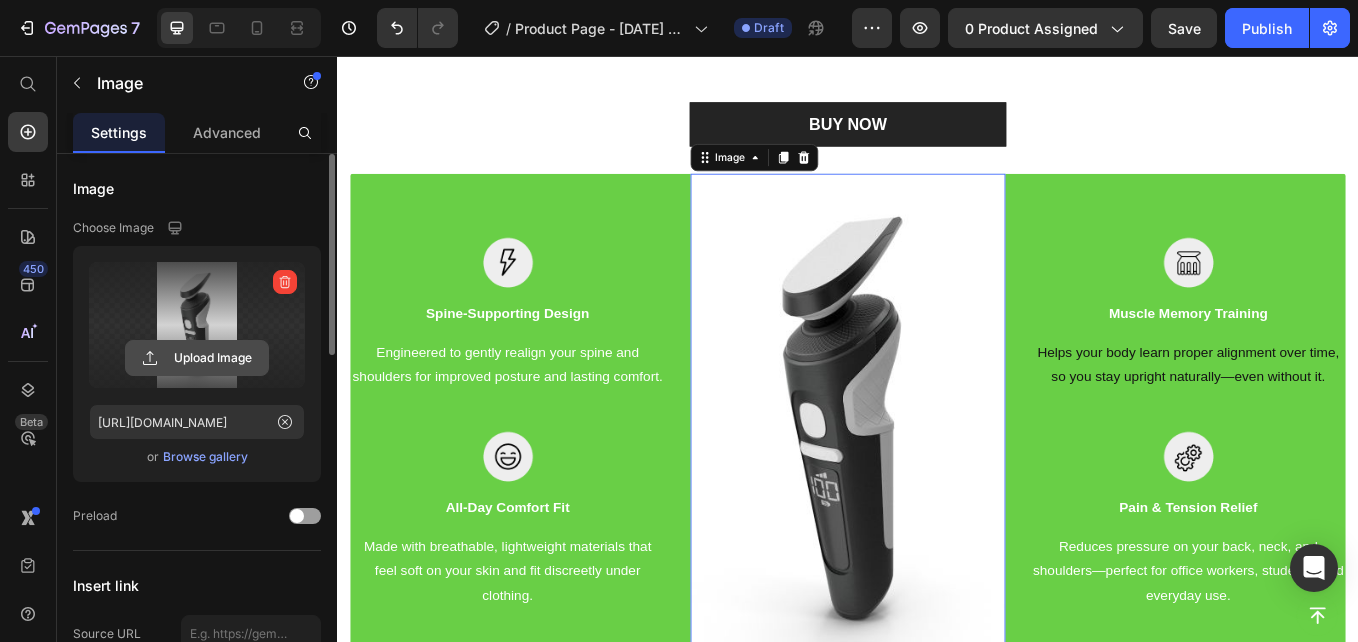 click 